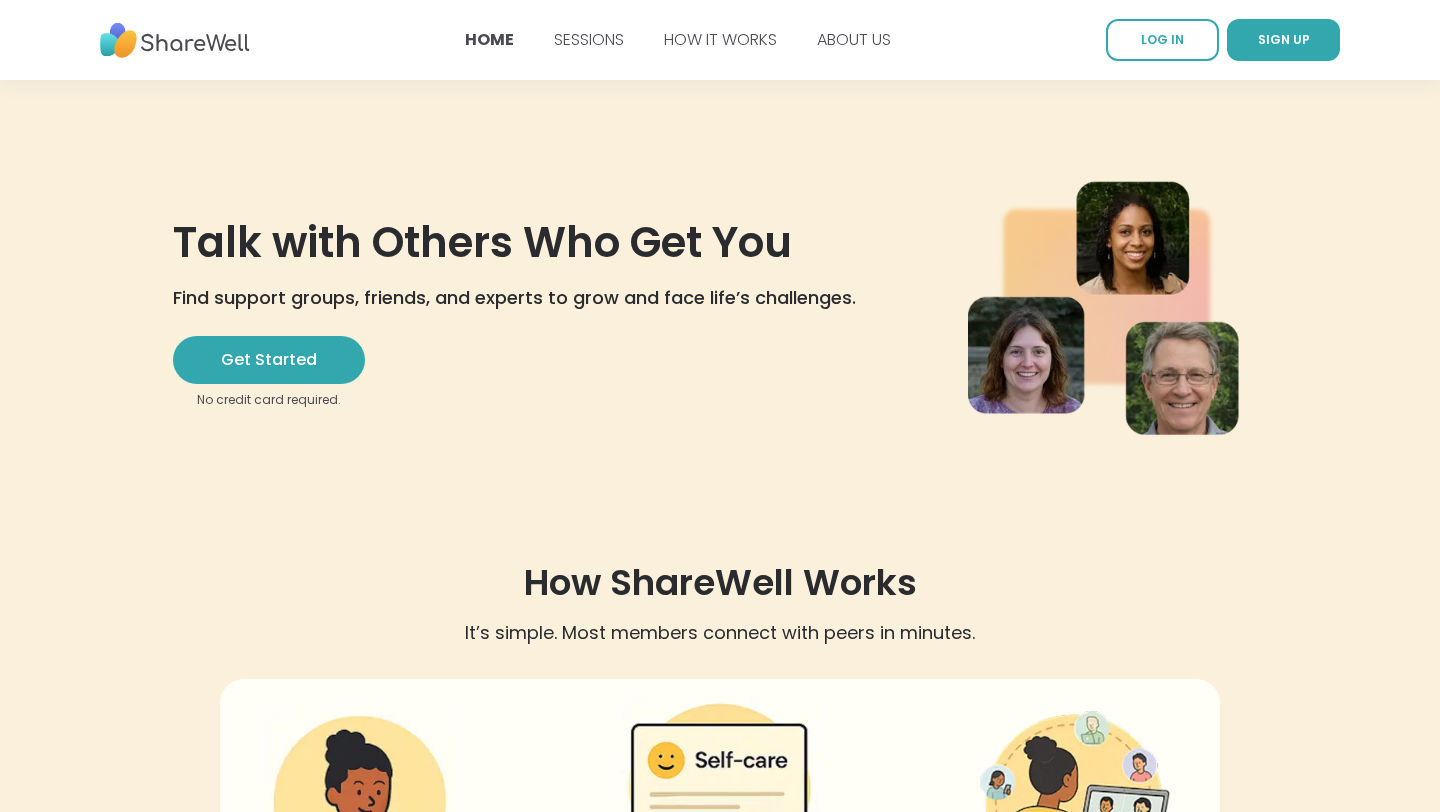 scroll, scrollTop: 0, scrollLeft: 0, axis: both 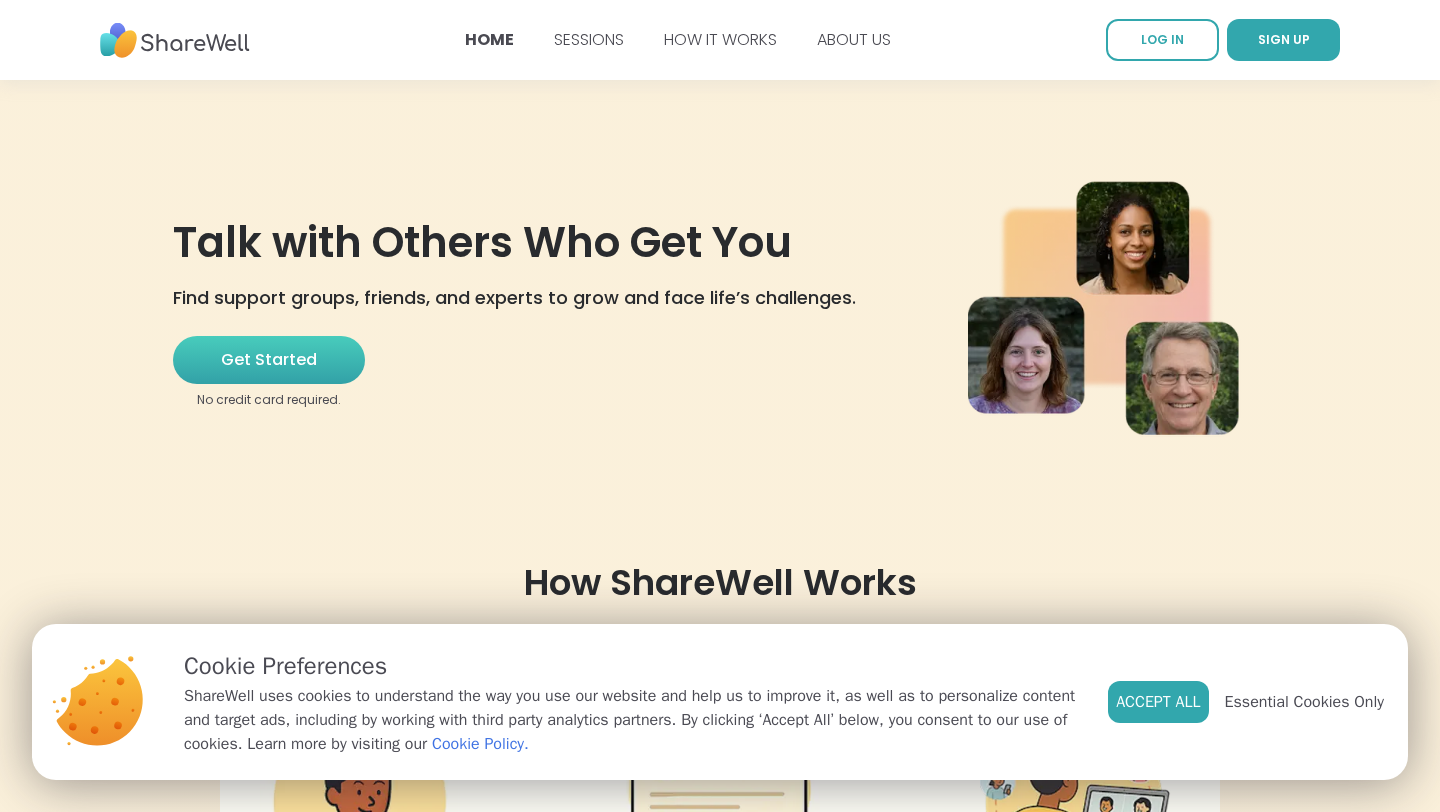 click on "Get Started" at bounding box center [269, 360] 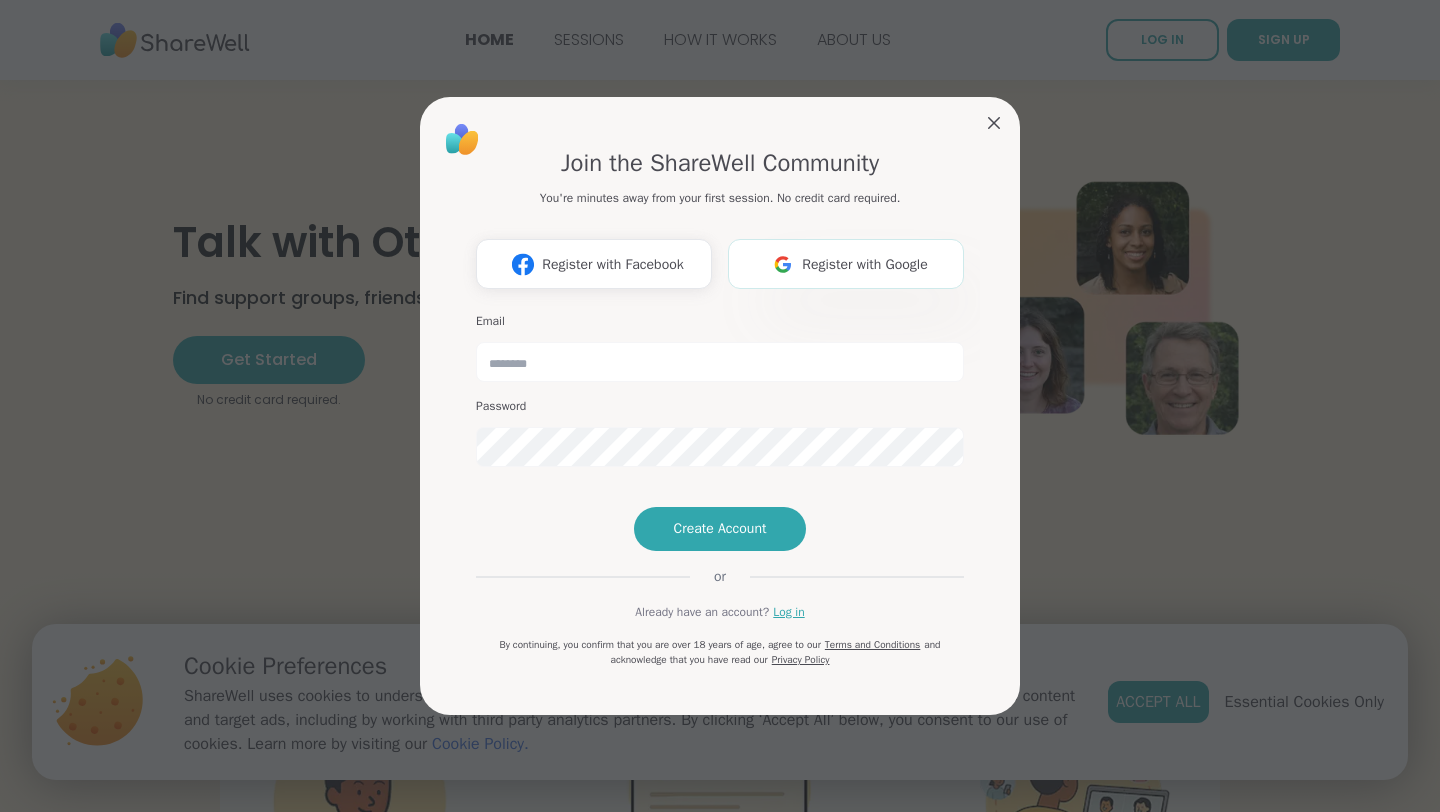 click on "Register with Google" at bounding box center [846, 264] 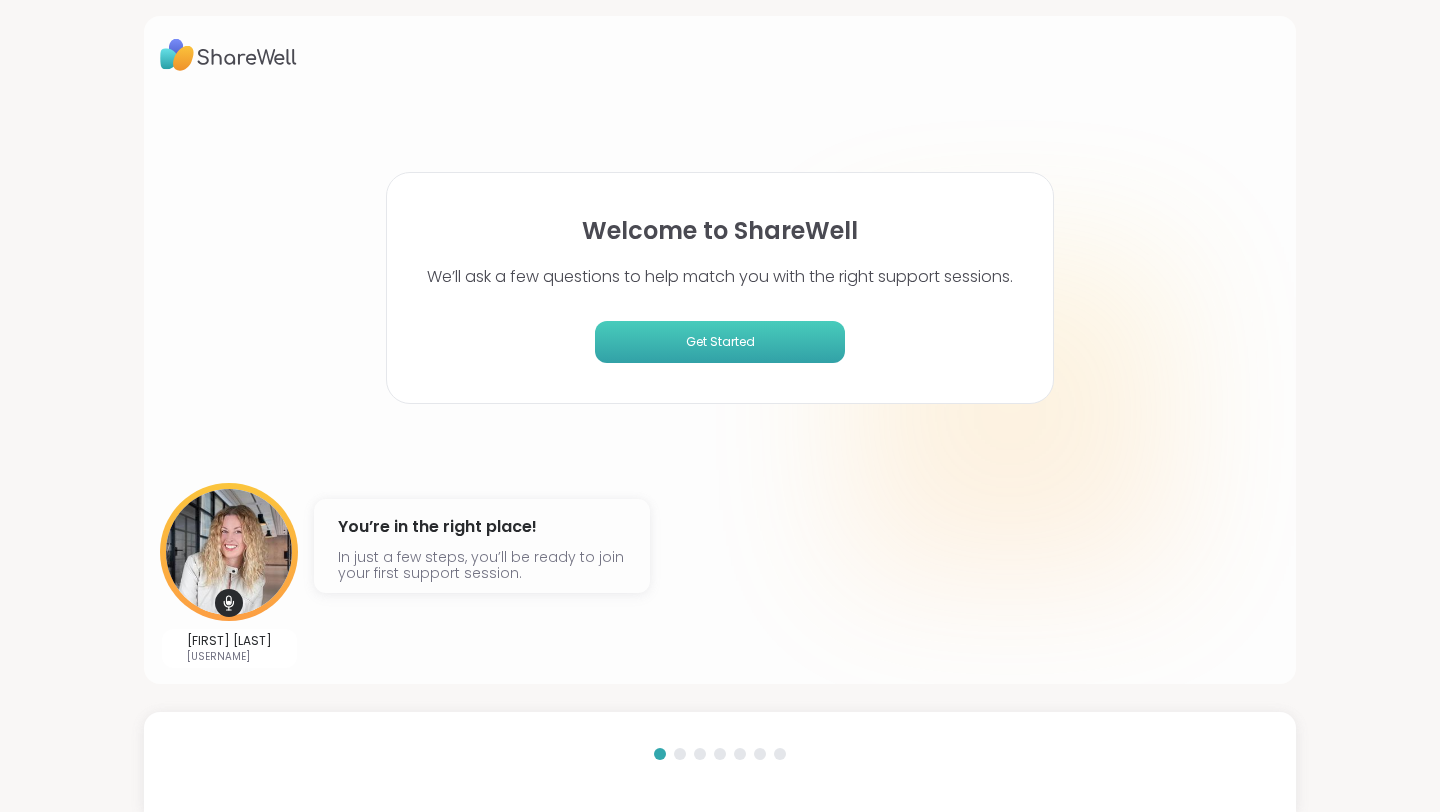 click on "Get Started" at bounding box center [720, 342] 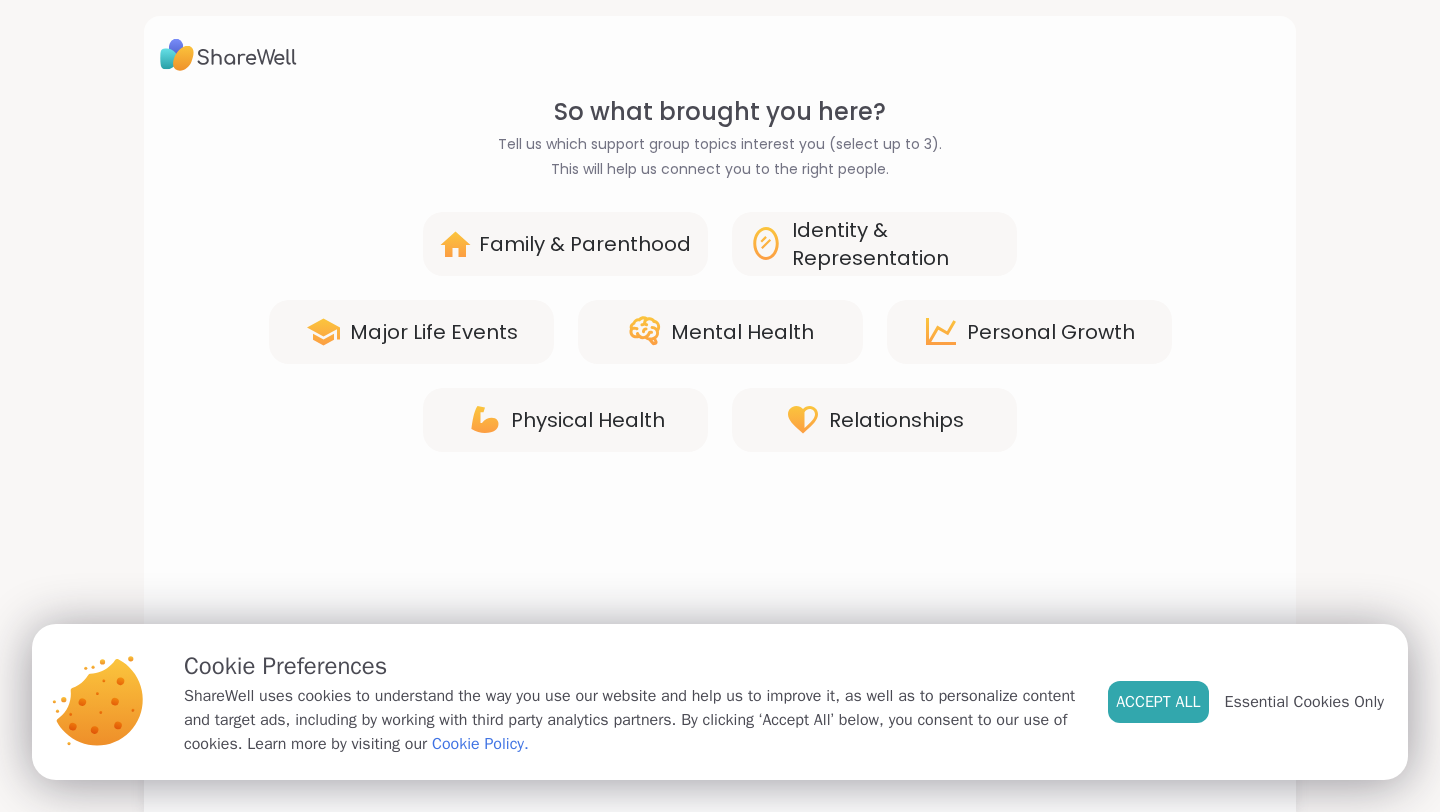 click on "Identity & Representation" at bounding box center (874, 244) 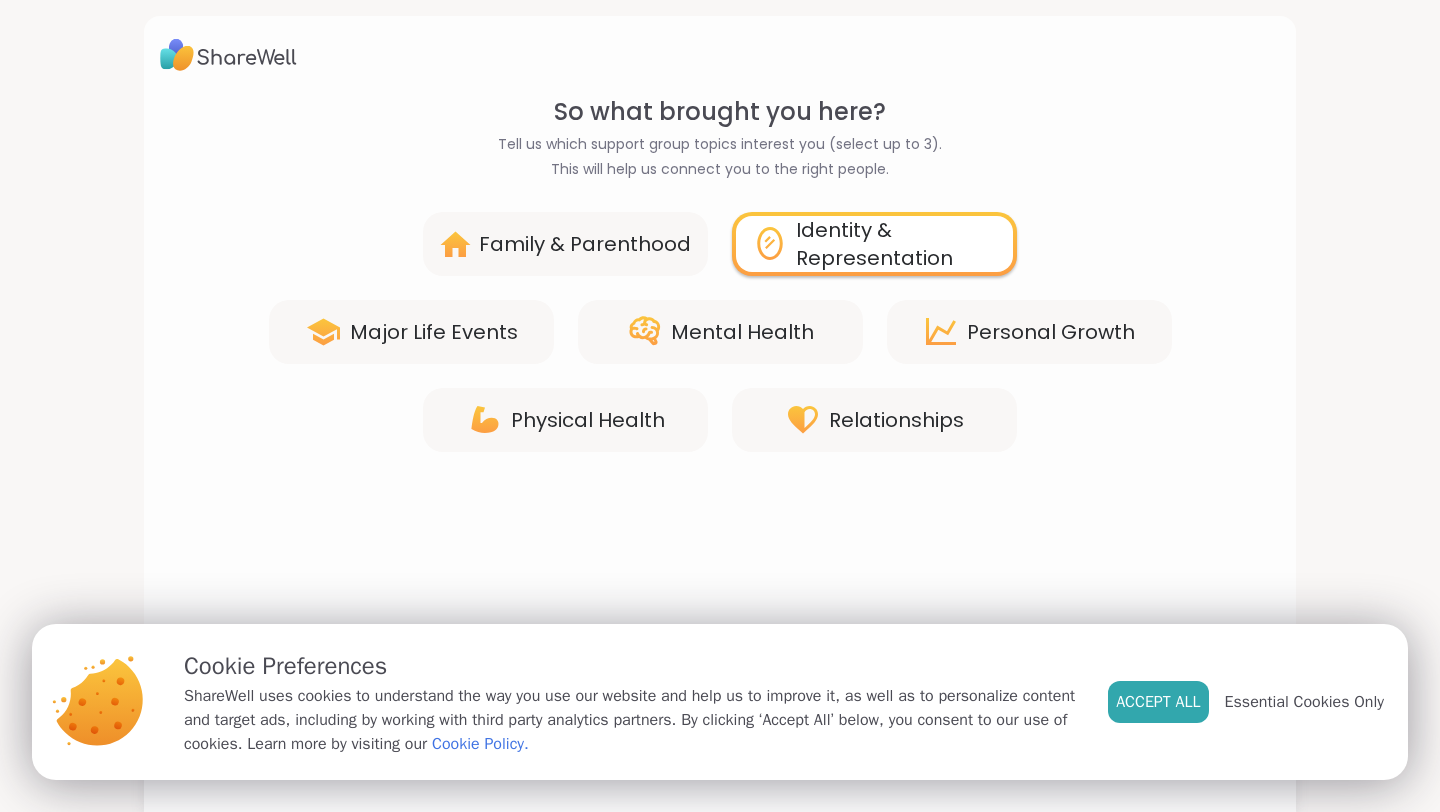 click on "Mental Health" at bounding box center [720, 332] 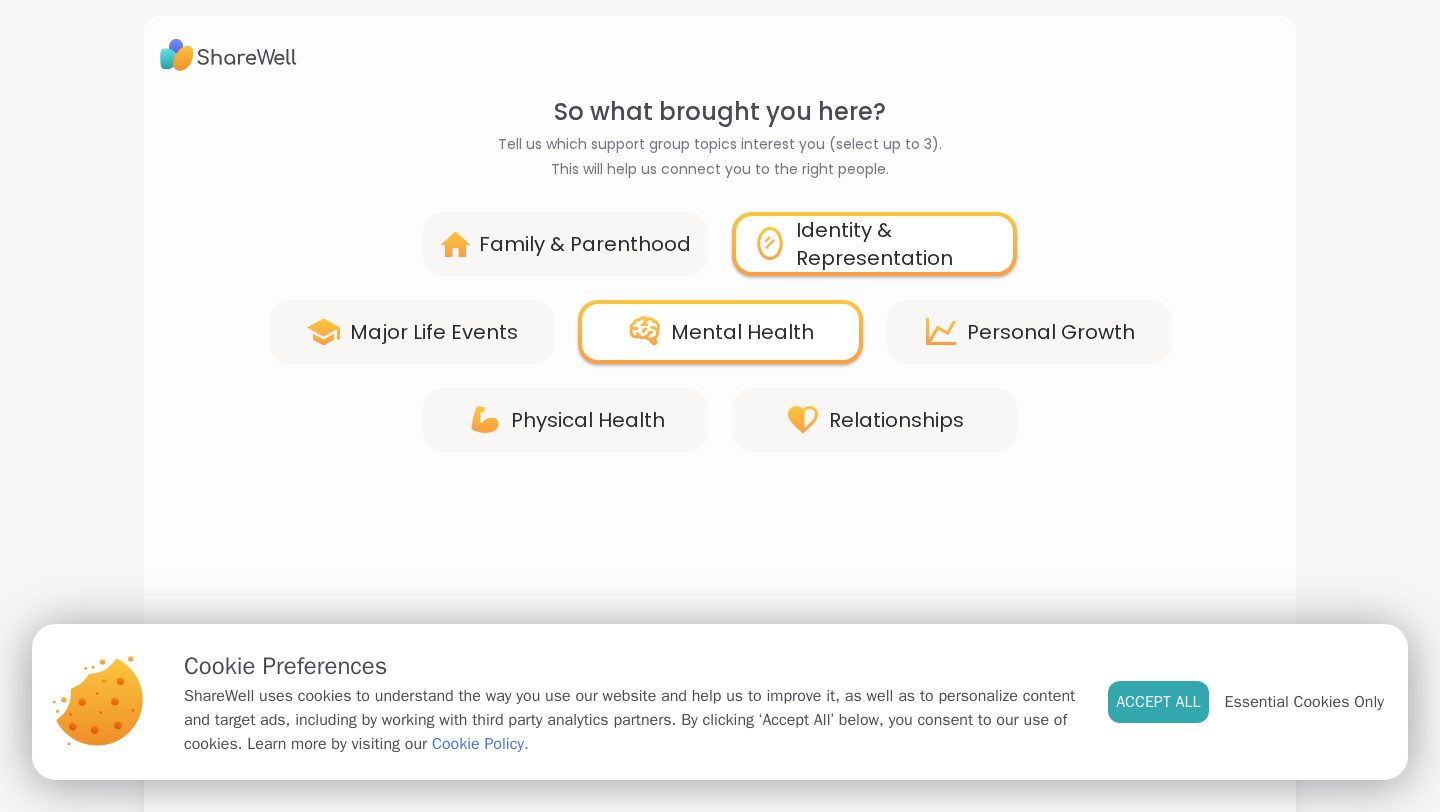 click on "Personal Growth" at bounding box center [1051, 332] 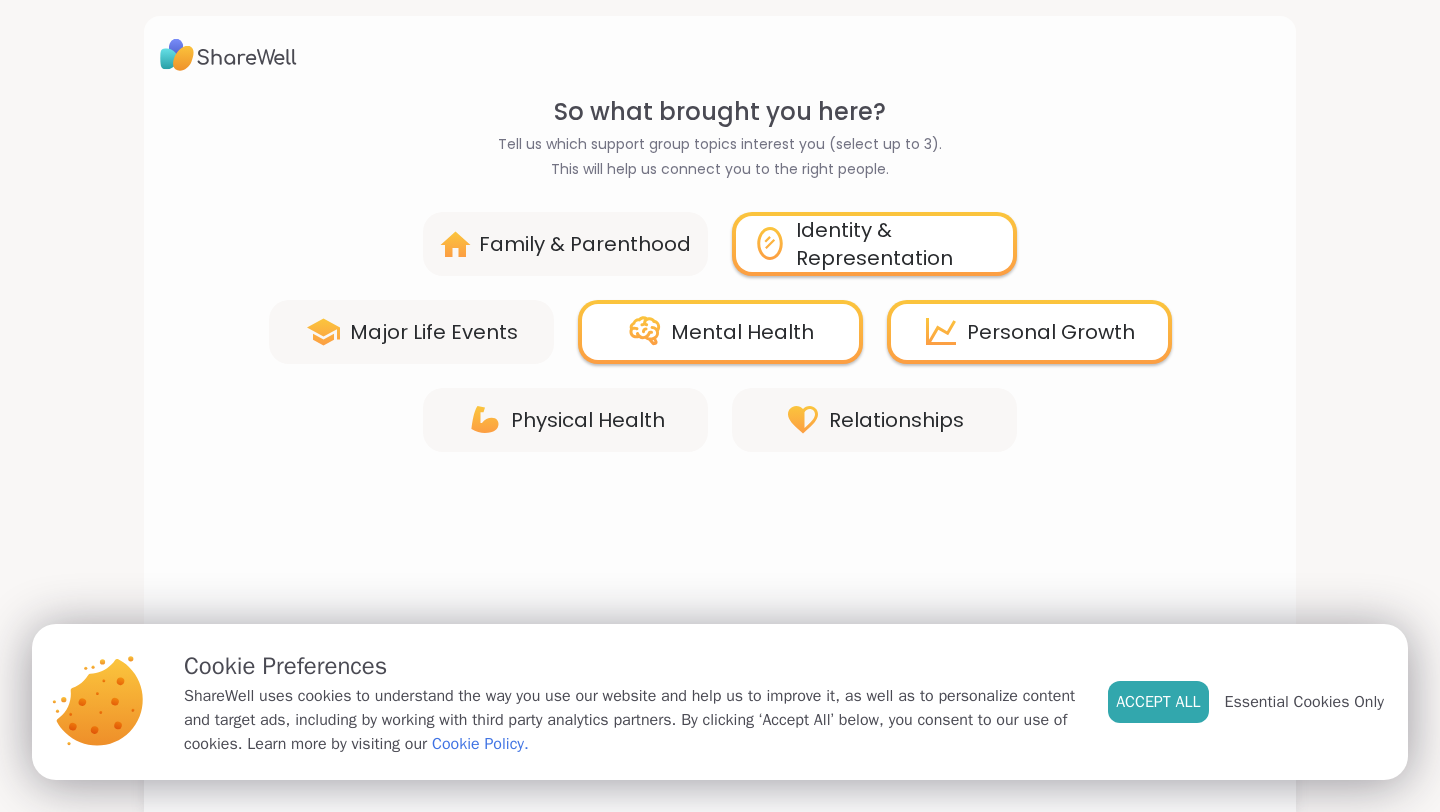 click on "Relationships" at bounding box center [896, 420] 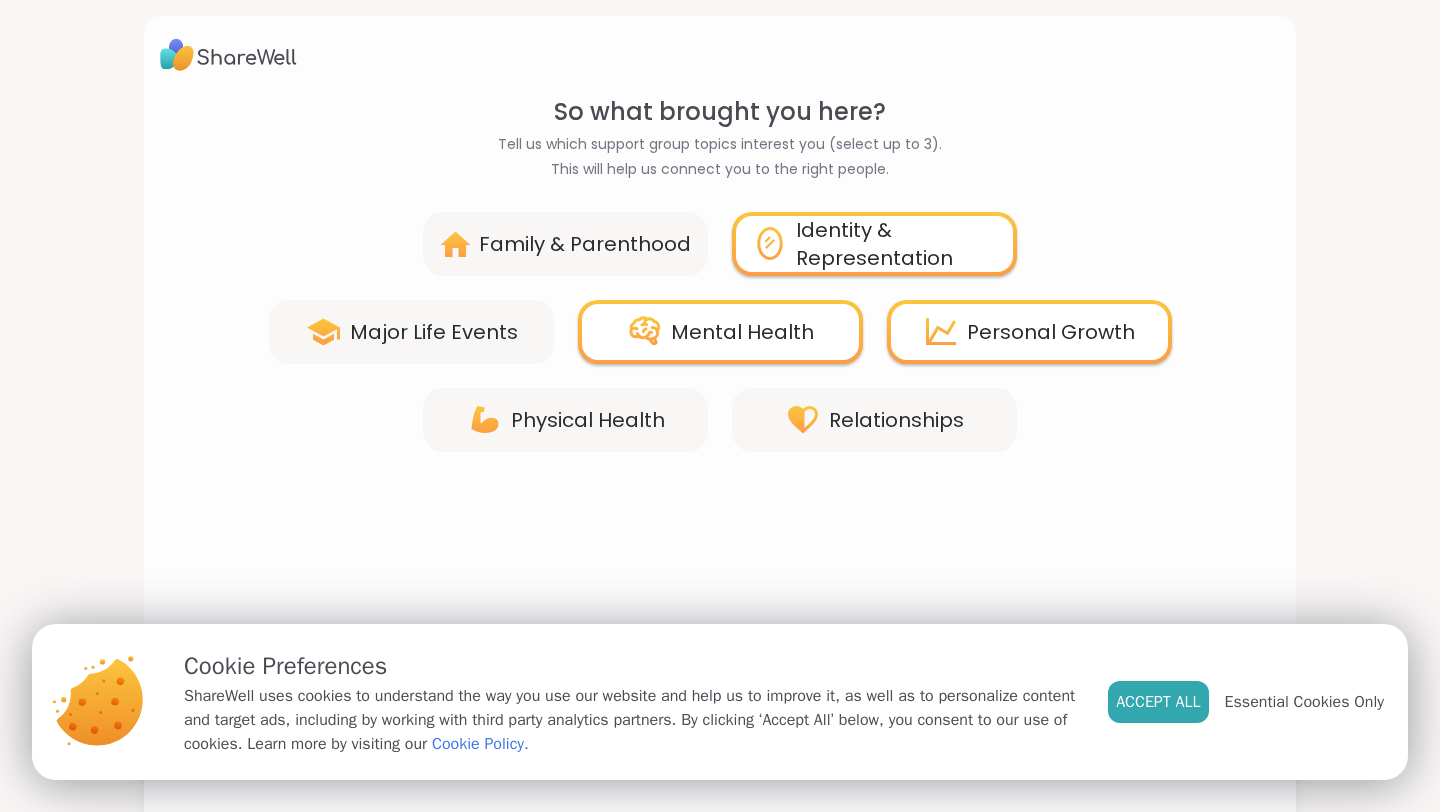 click on "Relationships" at bounding box center [896, 420] 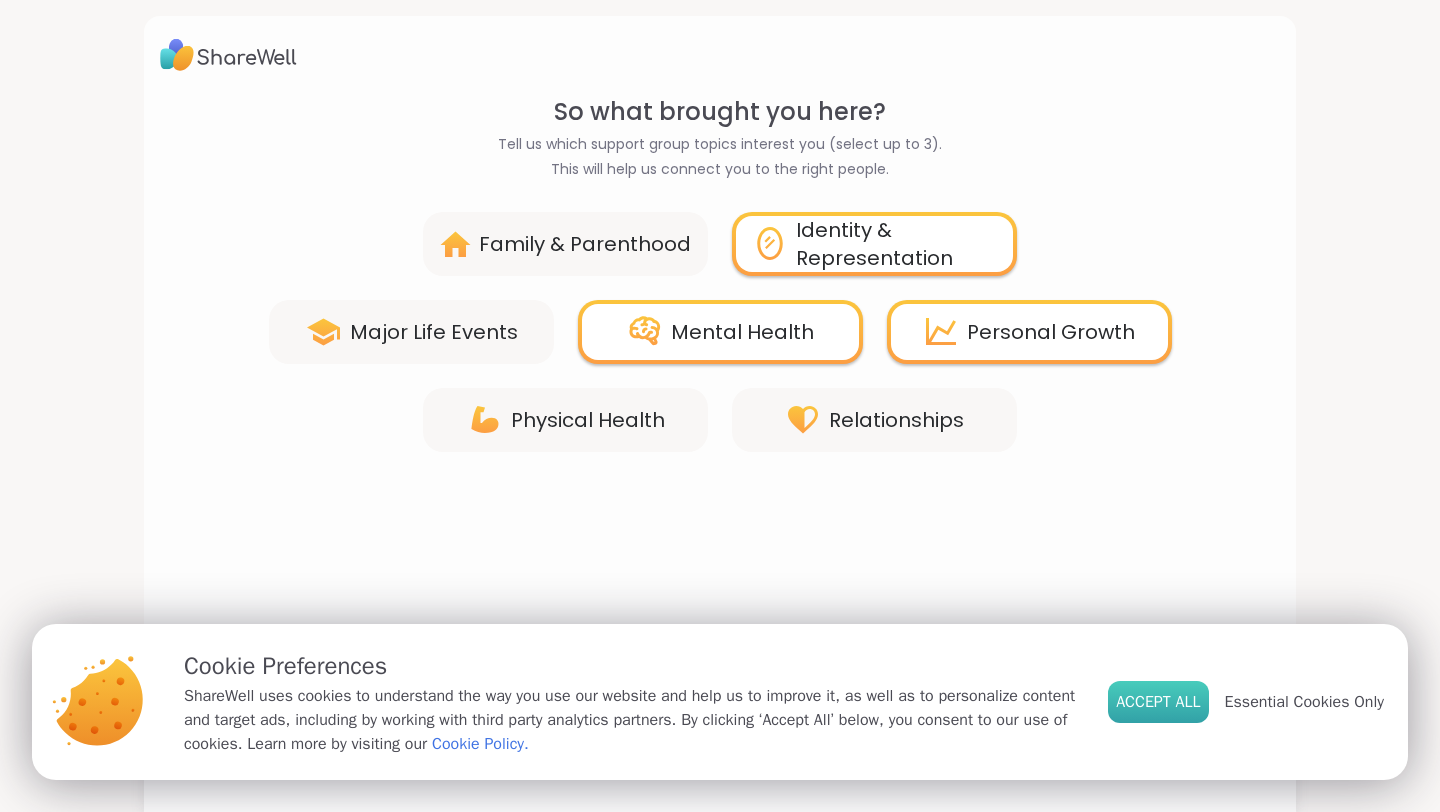 click on "Accept All" at bounding box center [1158, 702] 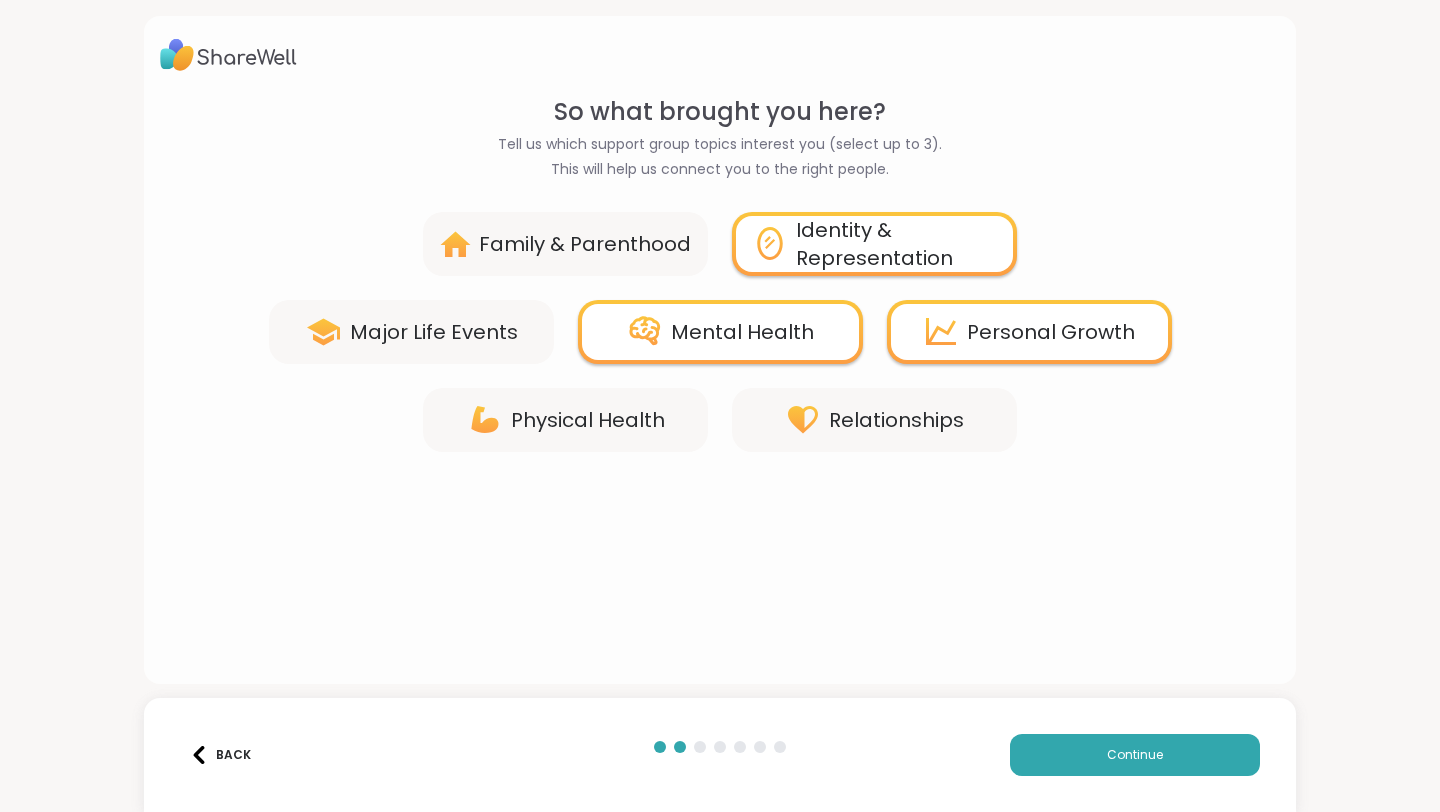 click on "Relationships" at bounding box center [896, 420] 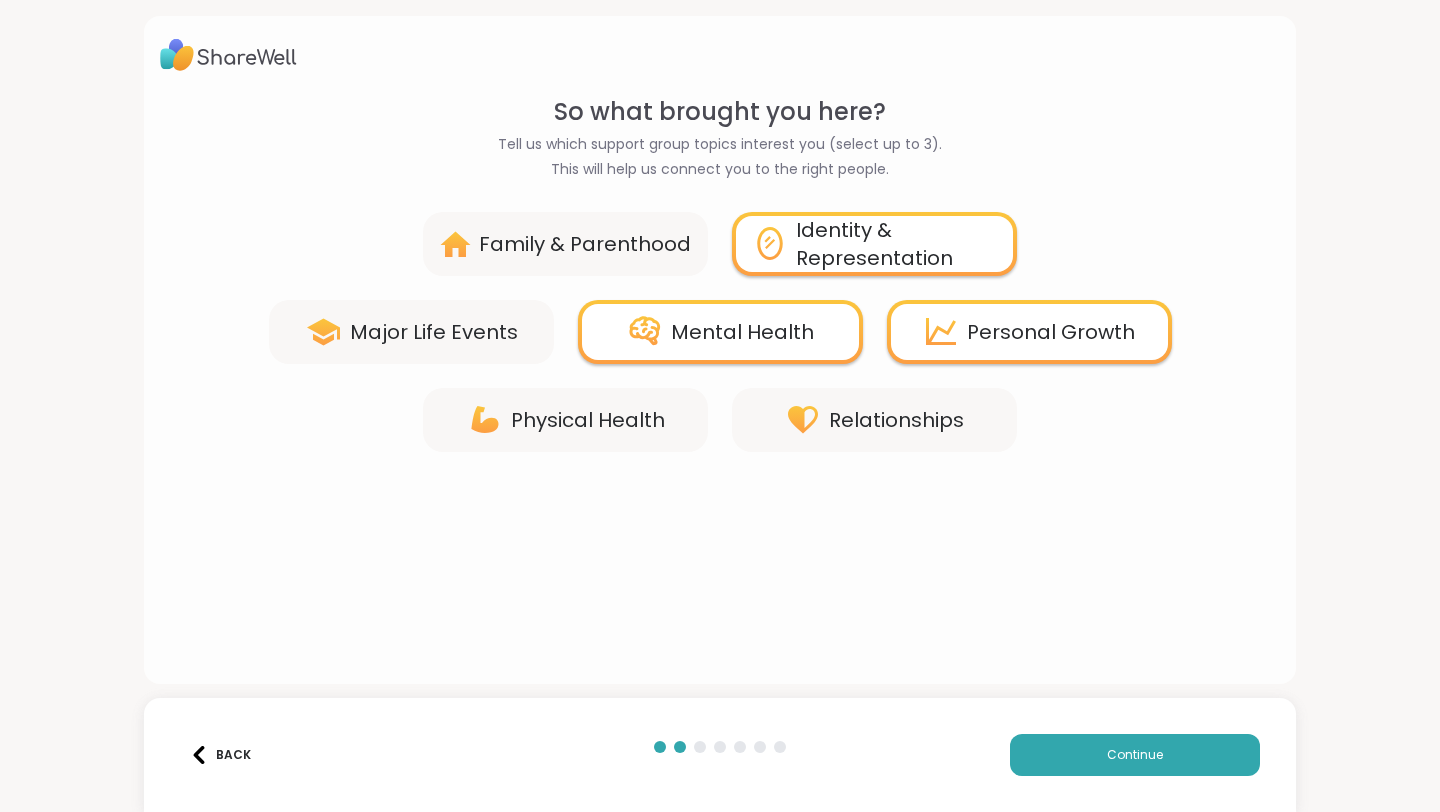 click on "Mental Health" at bounding box center (720, 332) 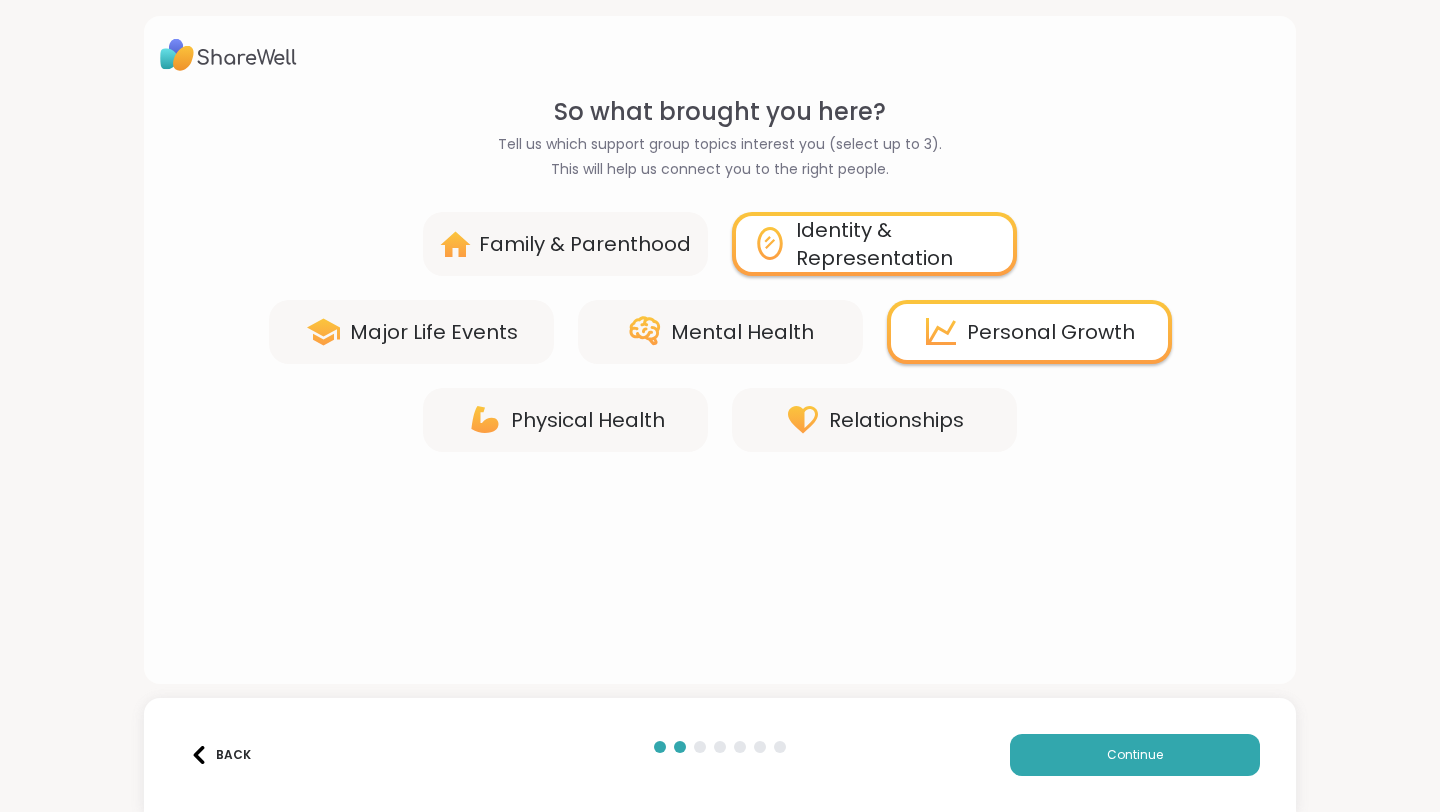 click on "Identity & Representation" at bounding box center [896, 244] 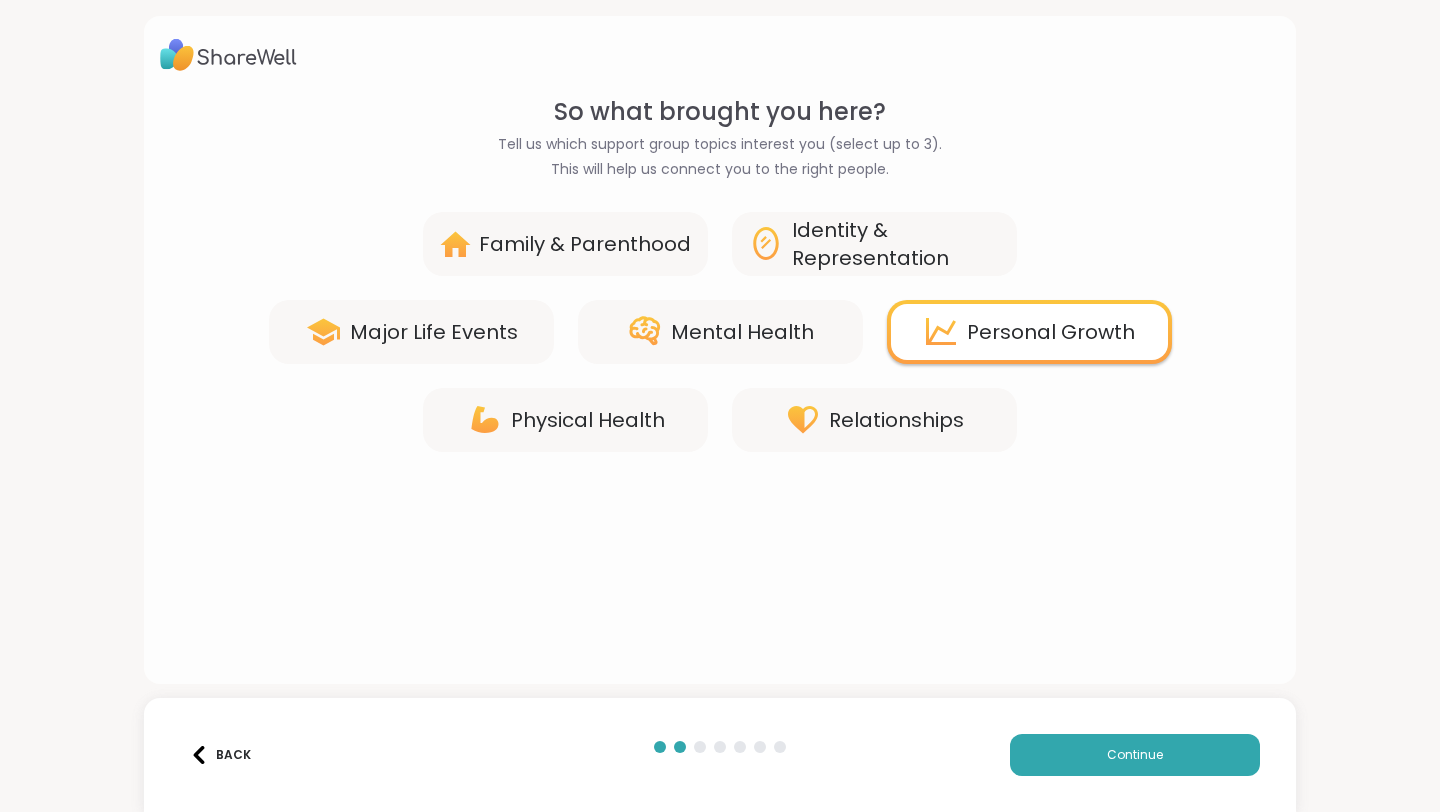 click on "Personal Growth" at bounding box center (1029, 332) 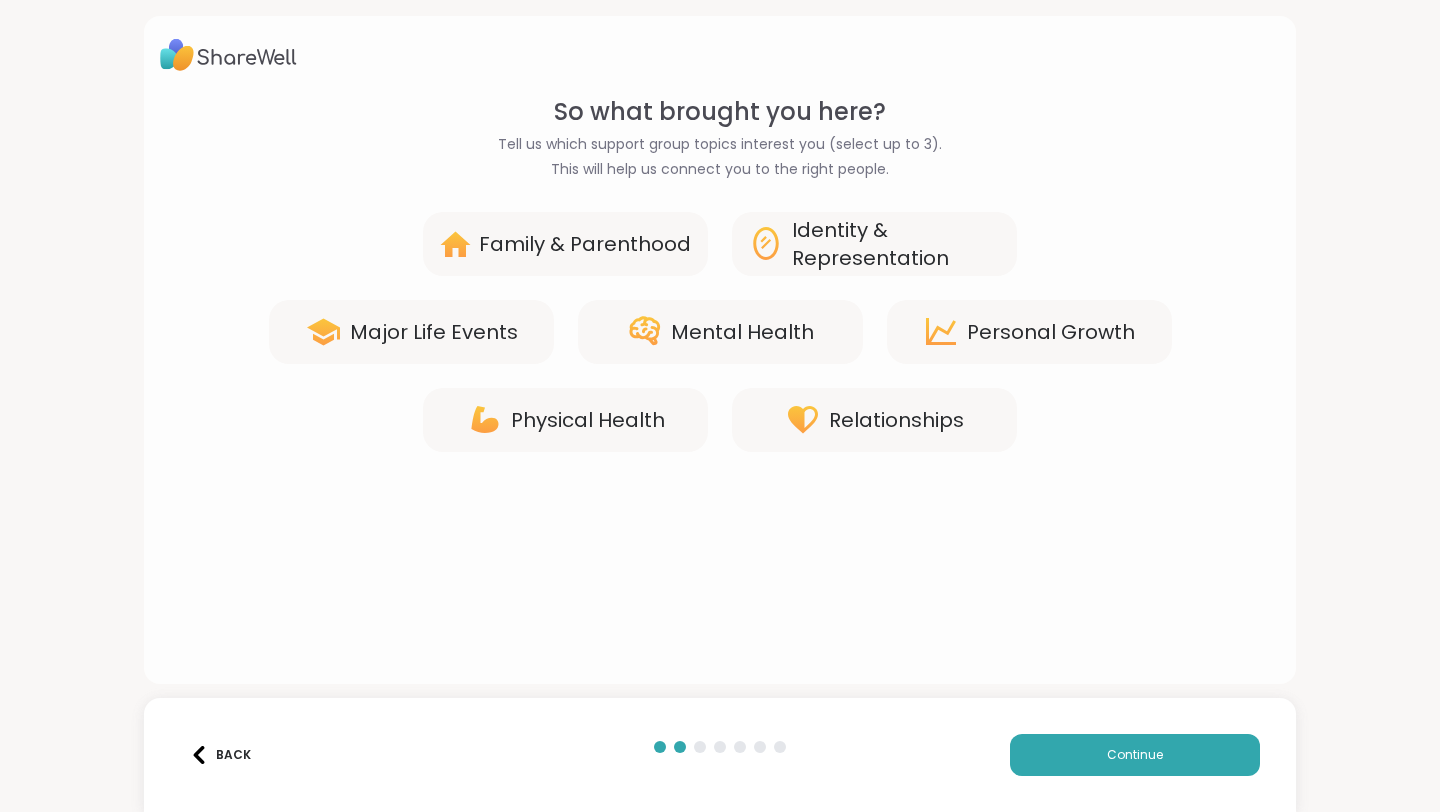 click on "Personal Growth" at bounding box center [1029, 332] 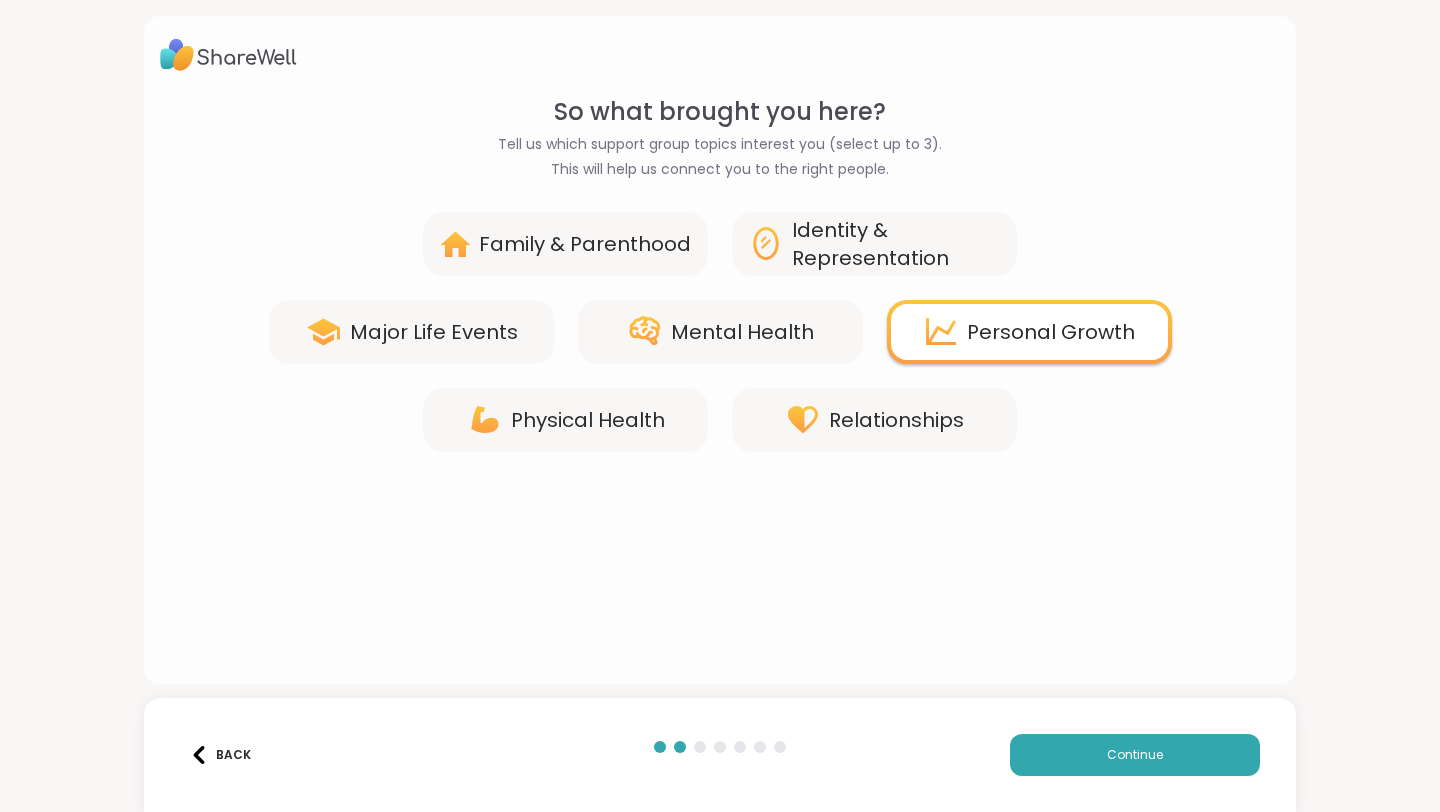 click on "Personal Growth" at bounding box center (1029, 332) 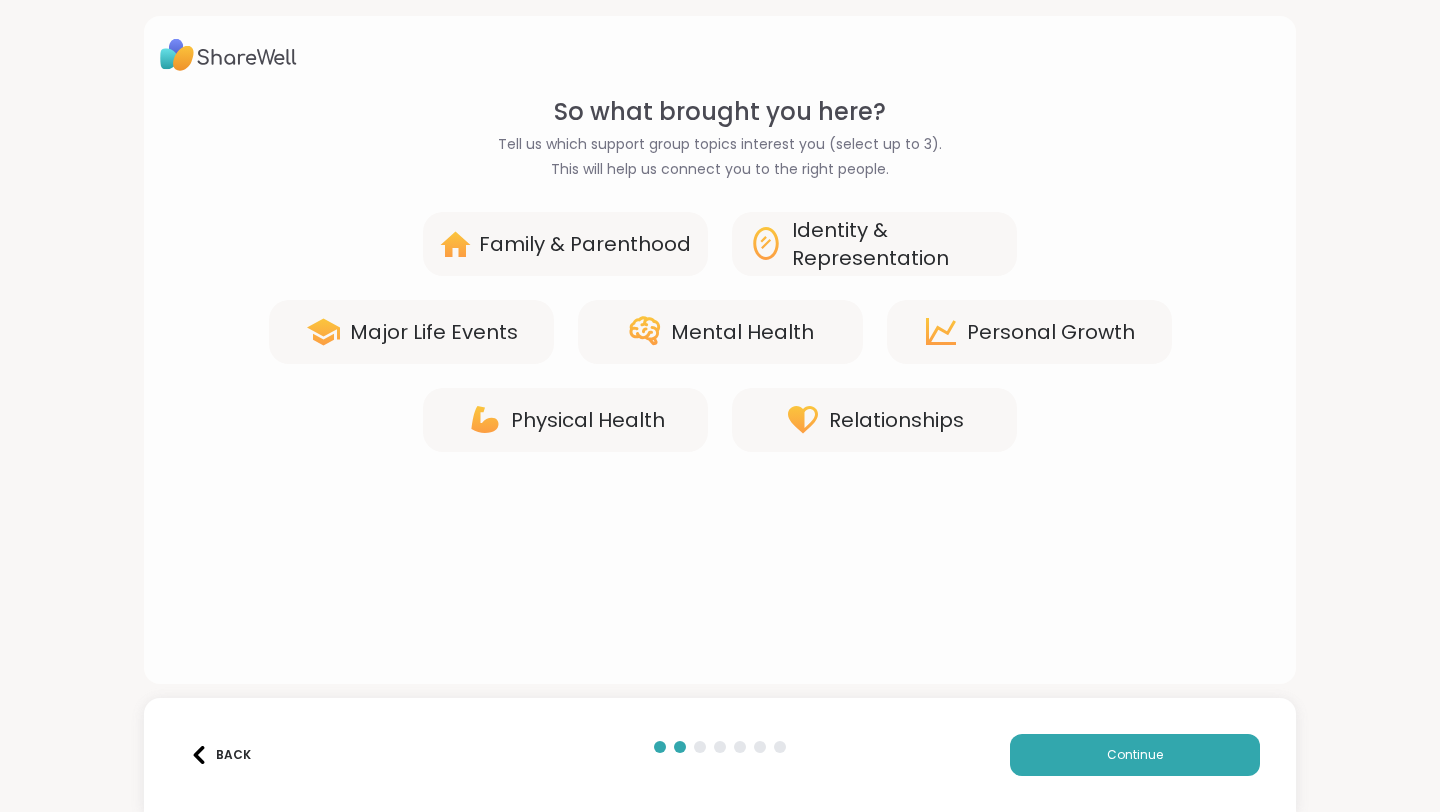 click on "Relationships" at bounding box center (896, 420) 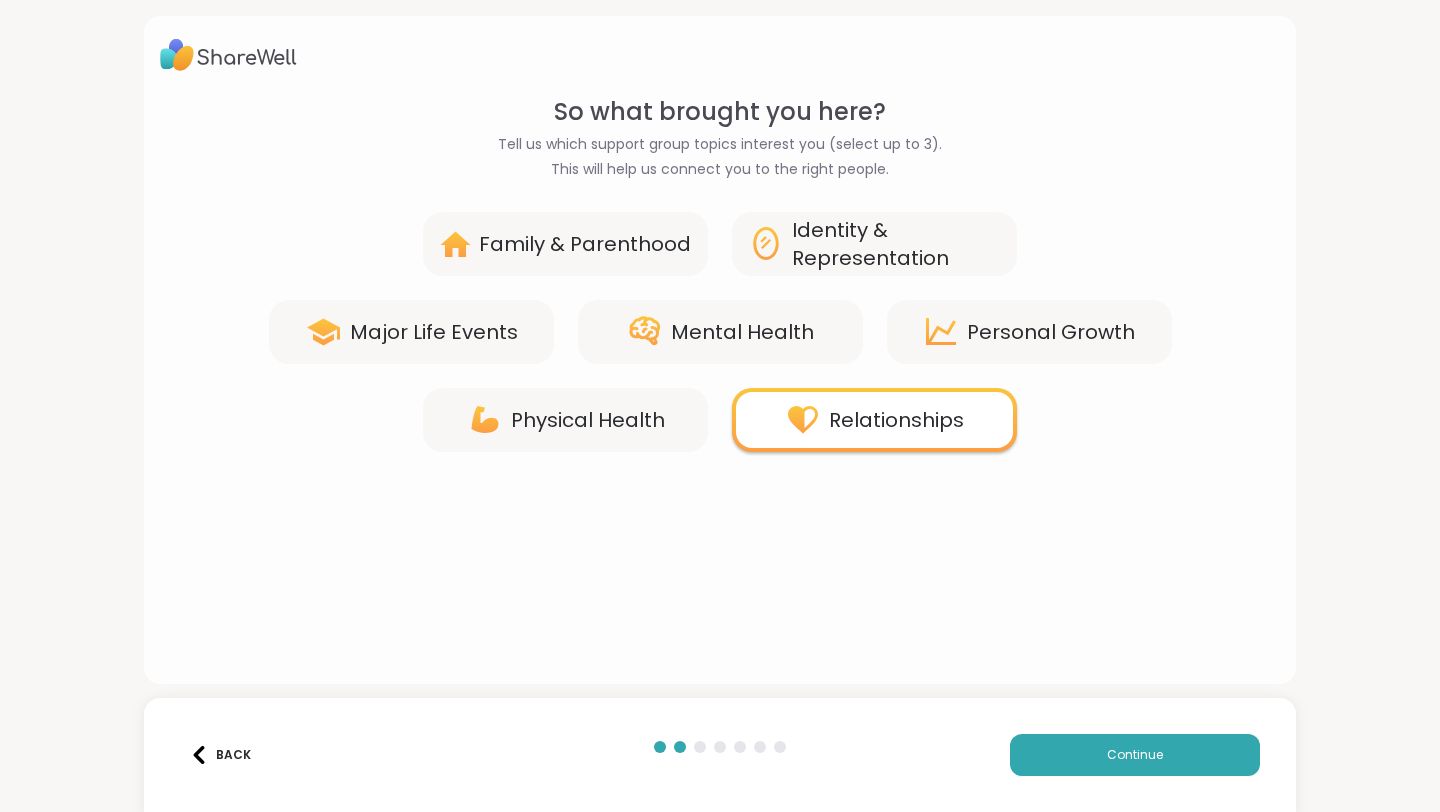 click on "Mental Health" at bounding box center (742, 332) 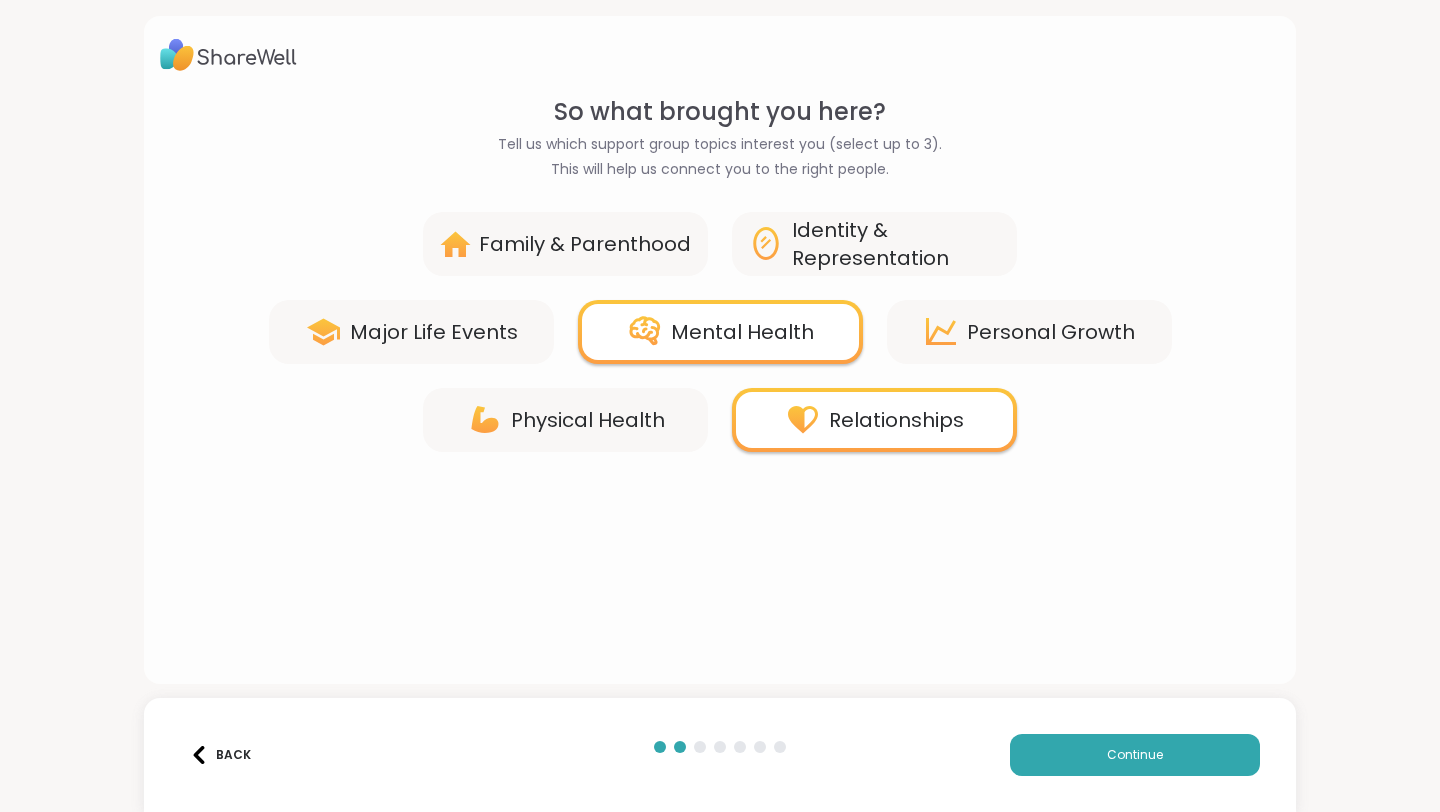 click 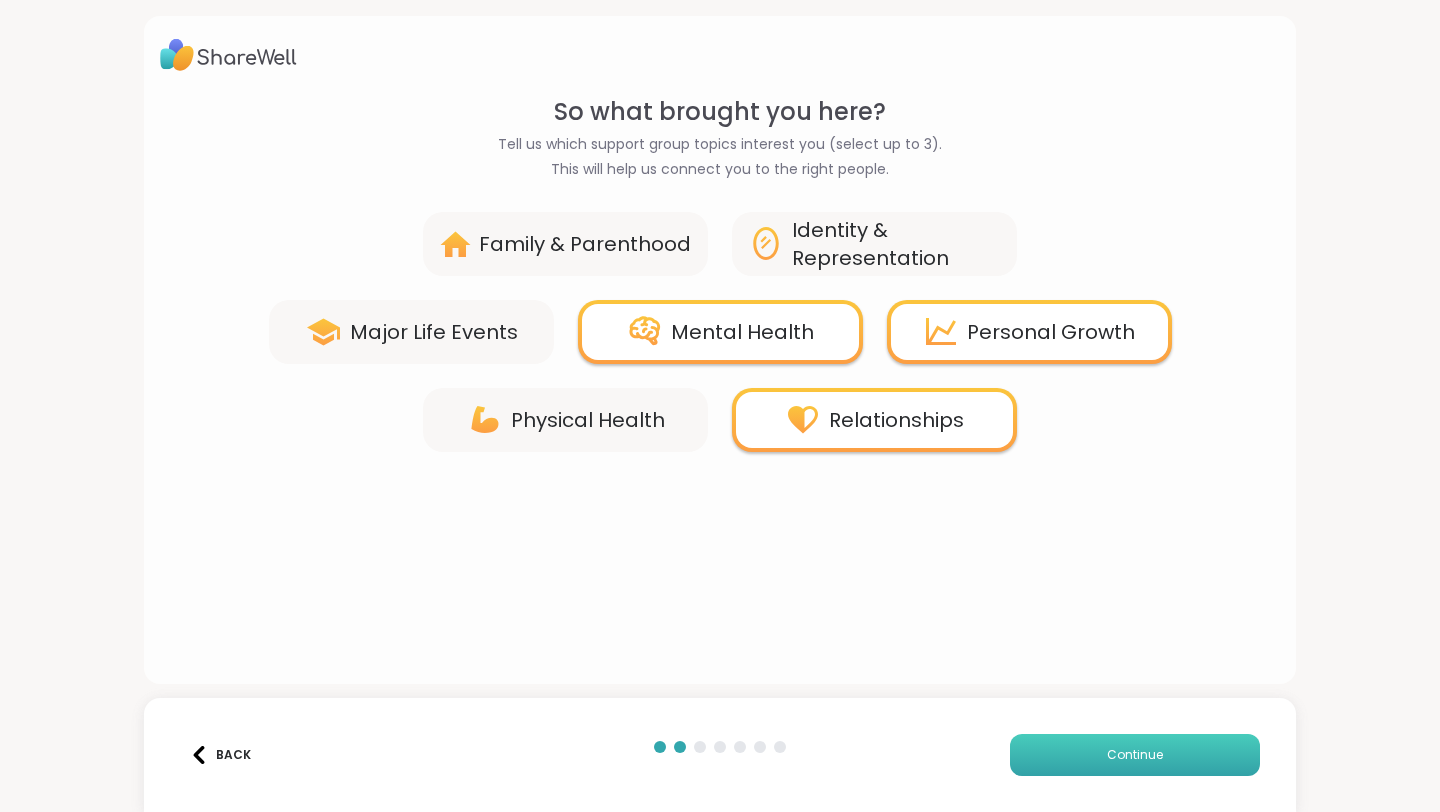 click on "Continue" at bounding box center [1135, 755] 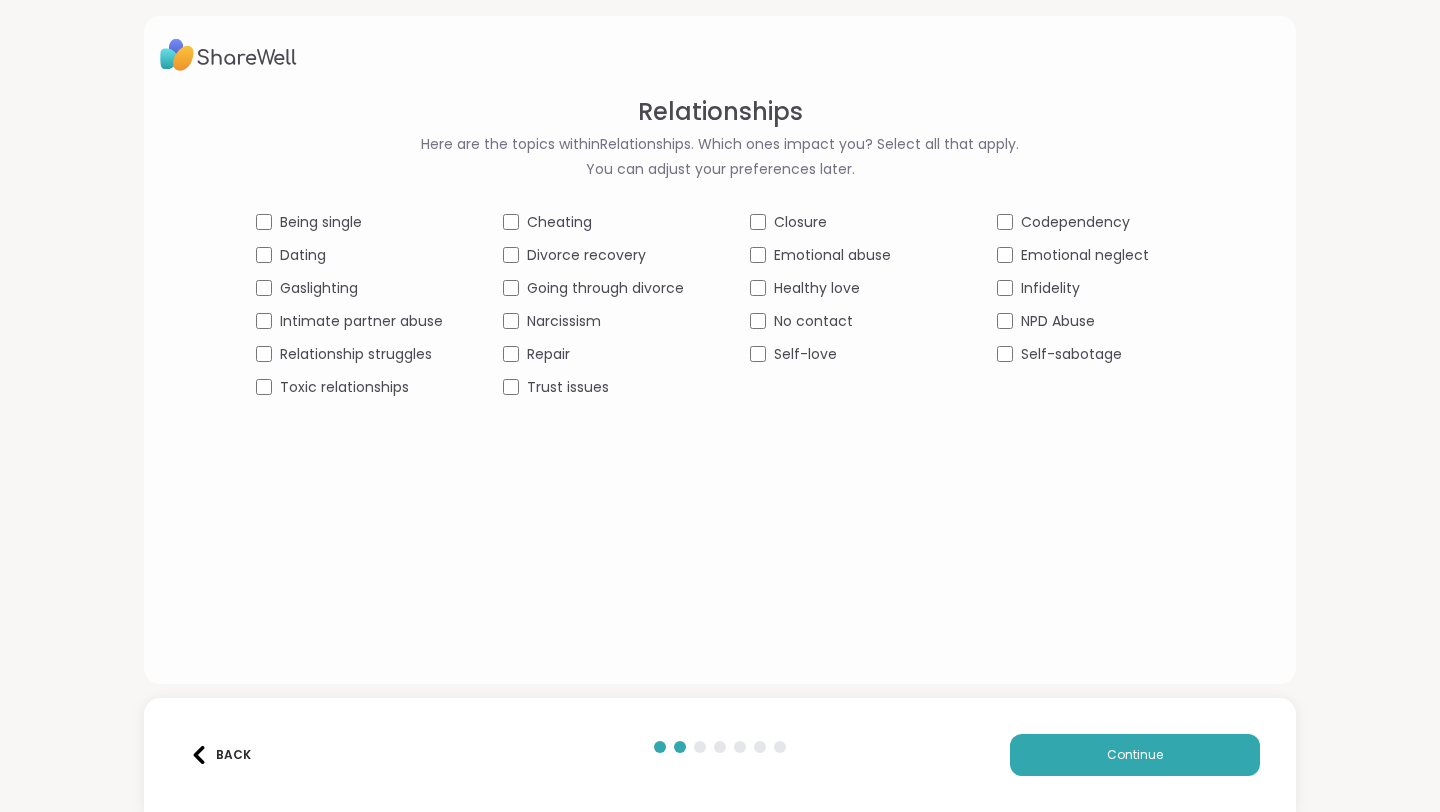 click on "Dating" at bounding box center [303, 255] 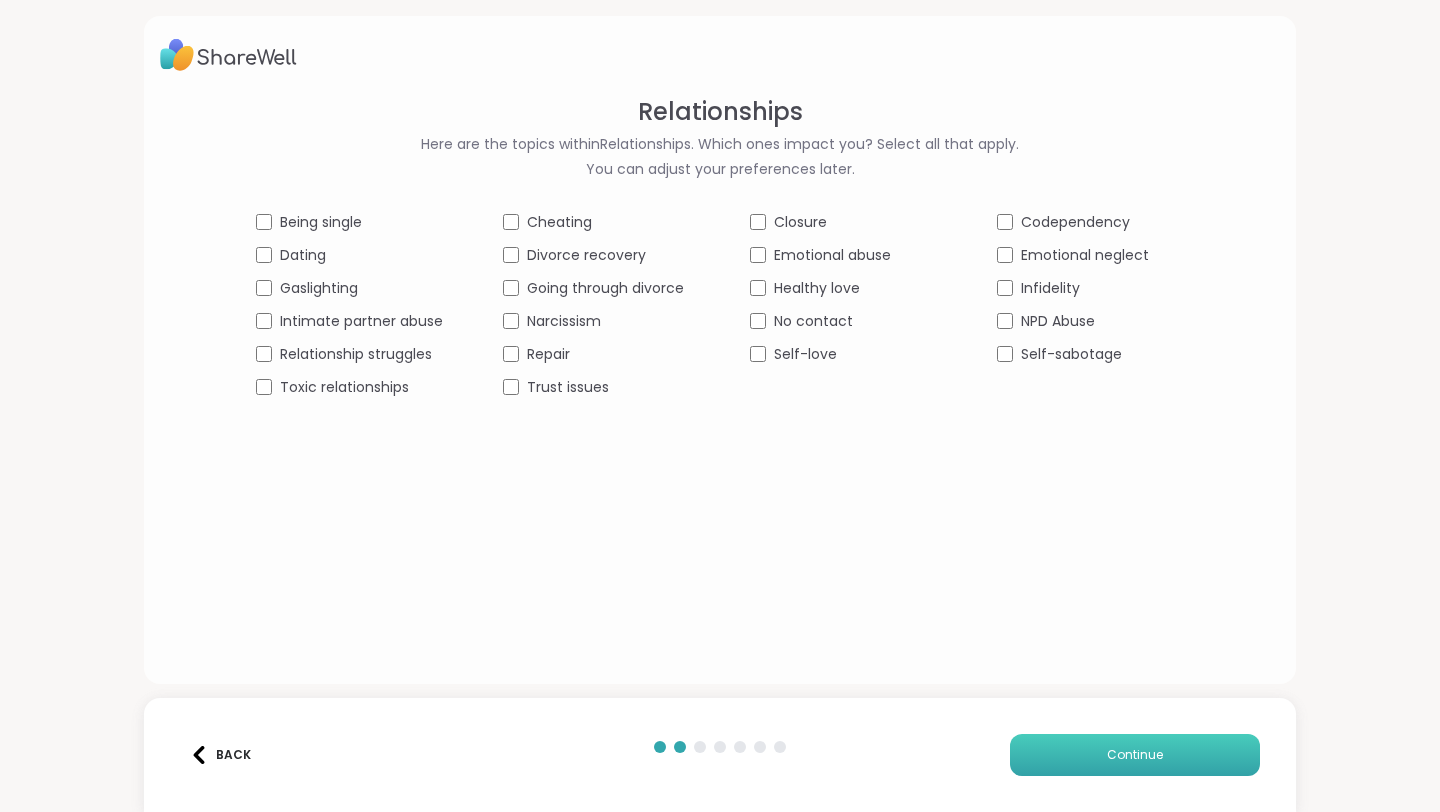 click on "Continue" at bounding box center [1135, 755] 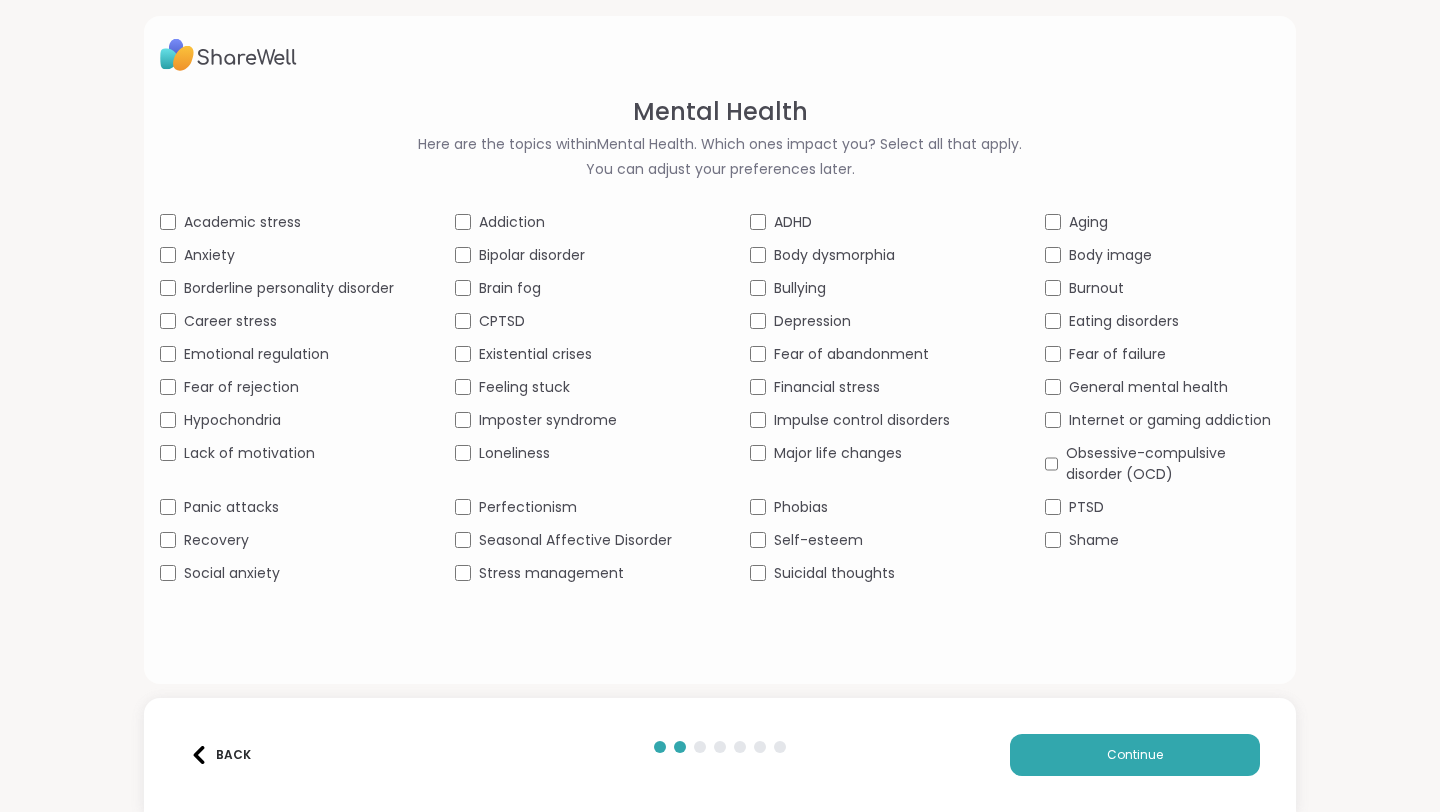 click on "Anxiety" at bounding box center [209, 255] 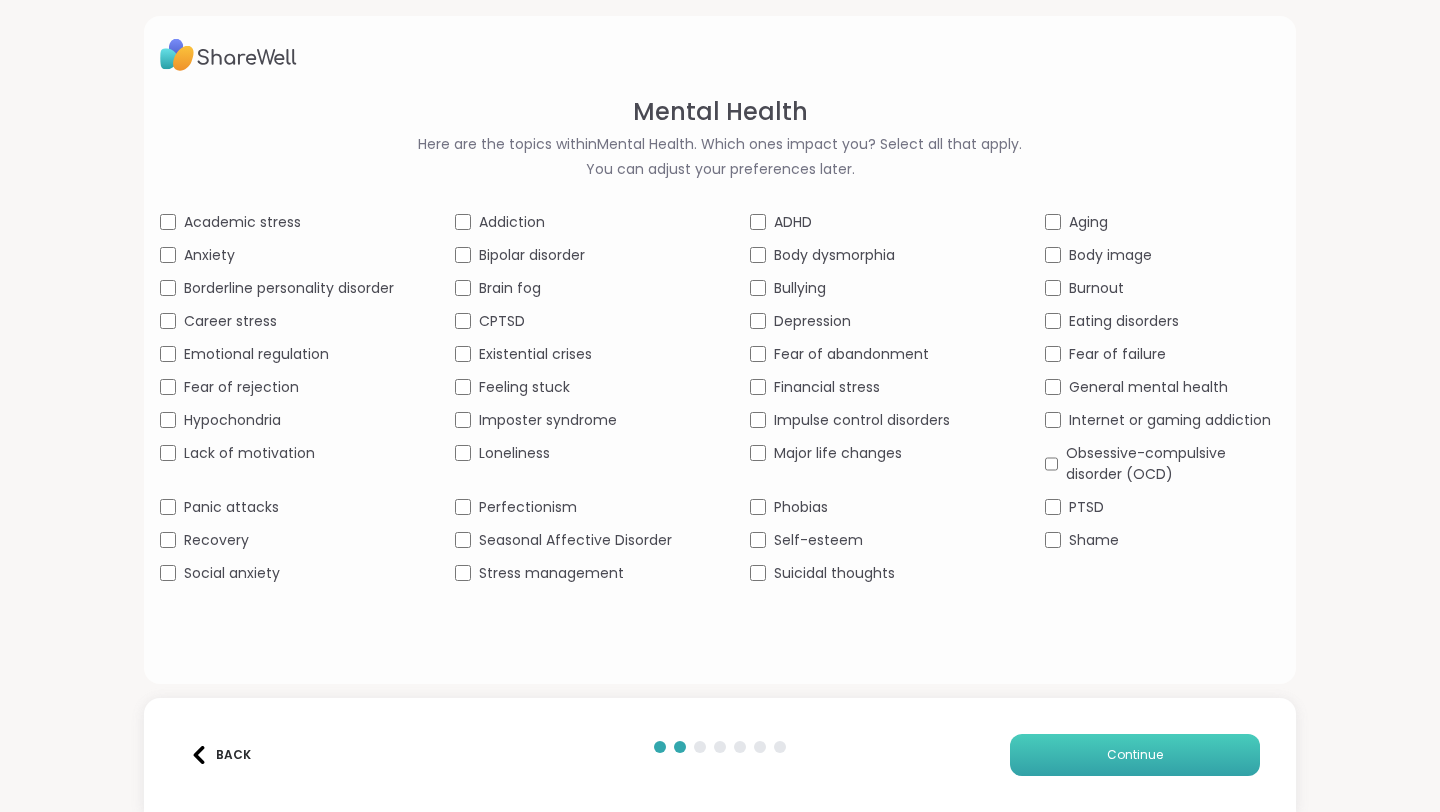 click on "Continue" at bounding box center [1135, 755] 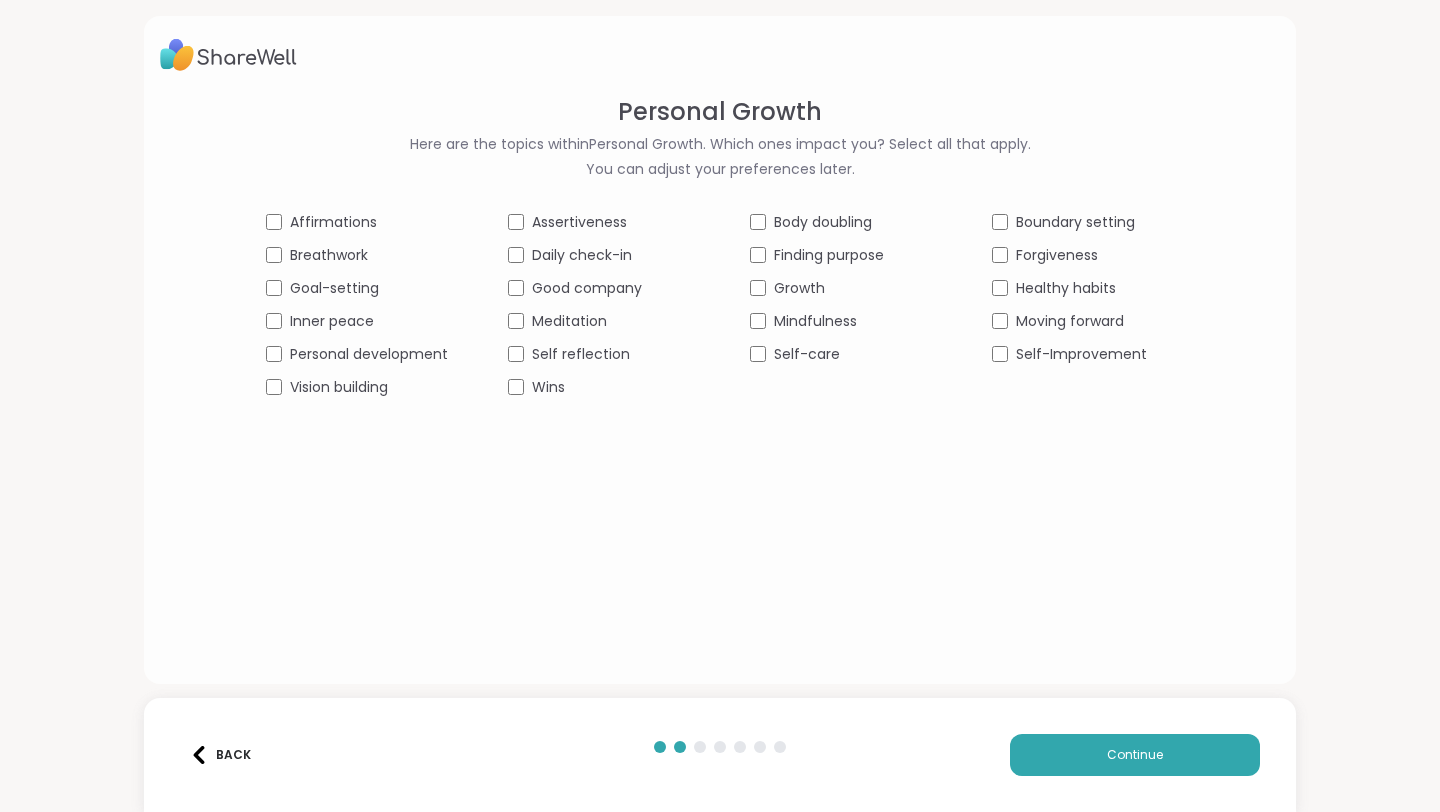 click on "Affirmations" at bounding box center (333, 222) 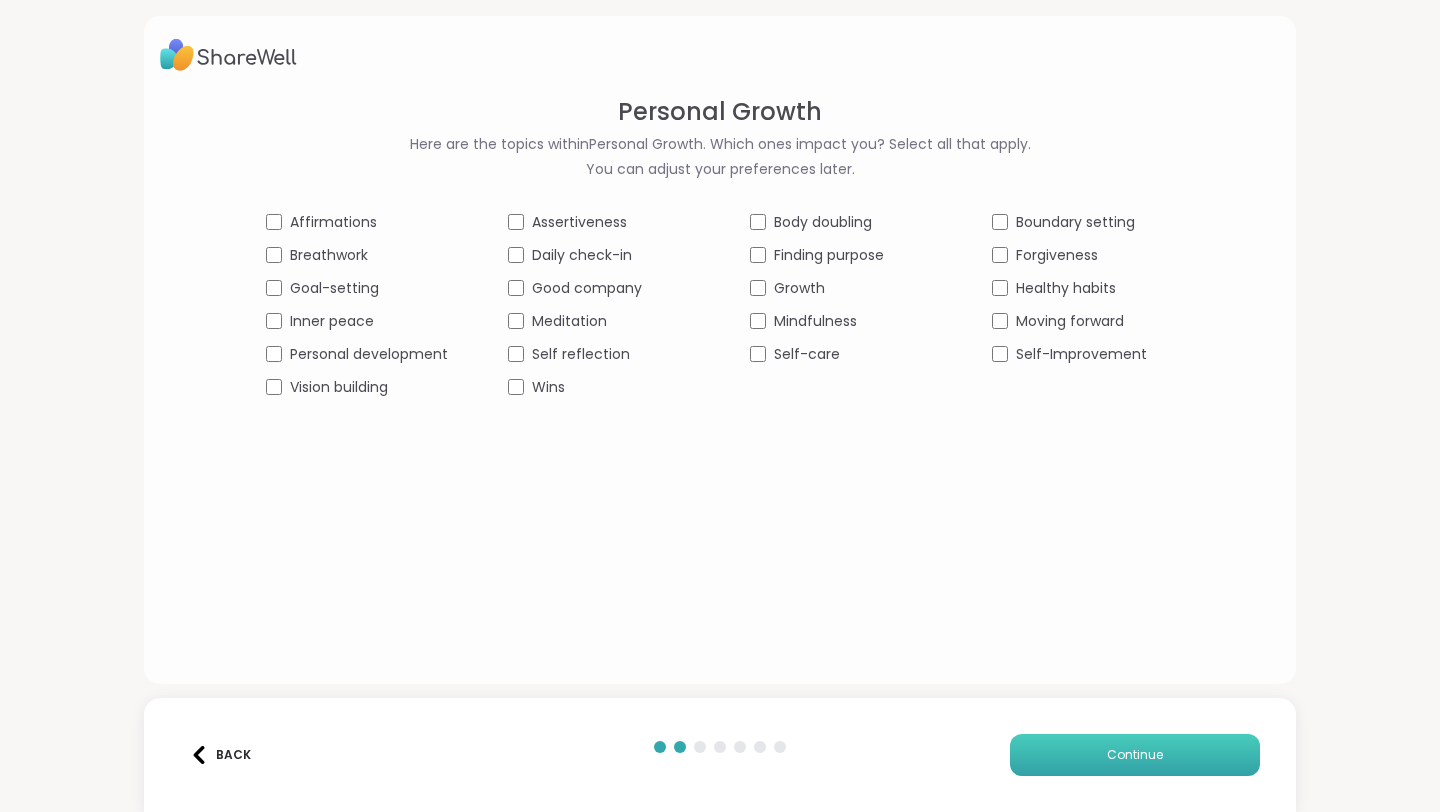 click on "Continue" at bounding box center (1135, 755) 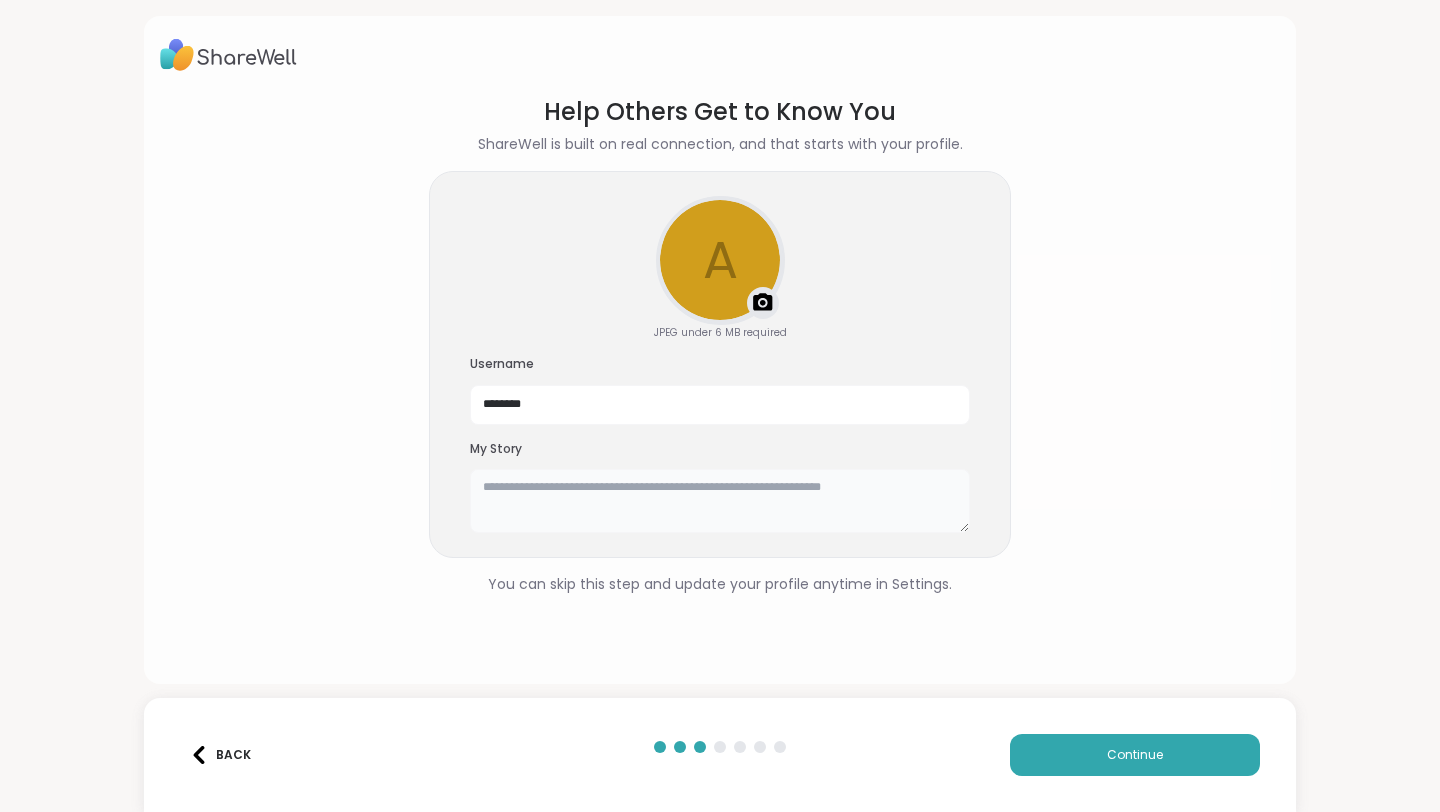 click at bounding box center [720, 501] 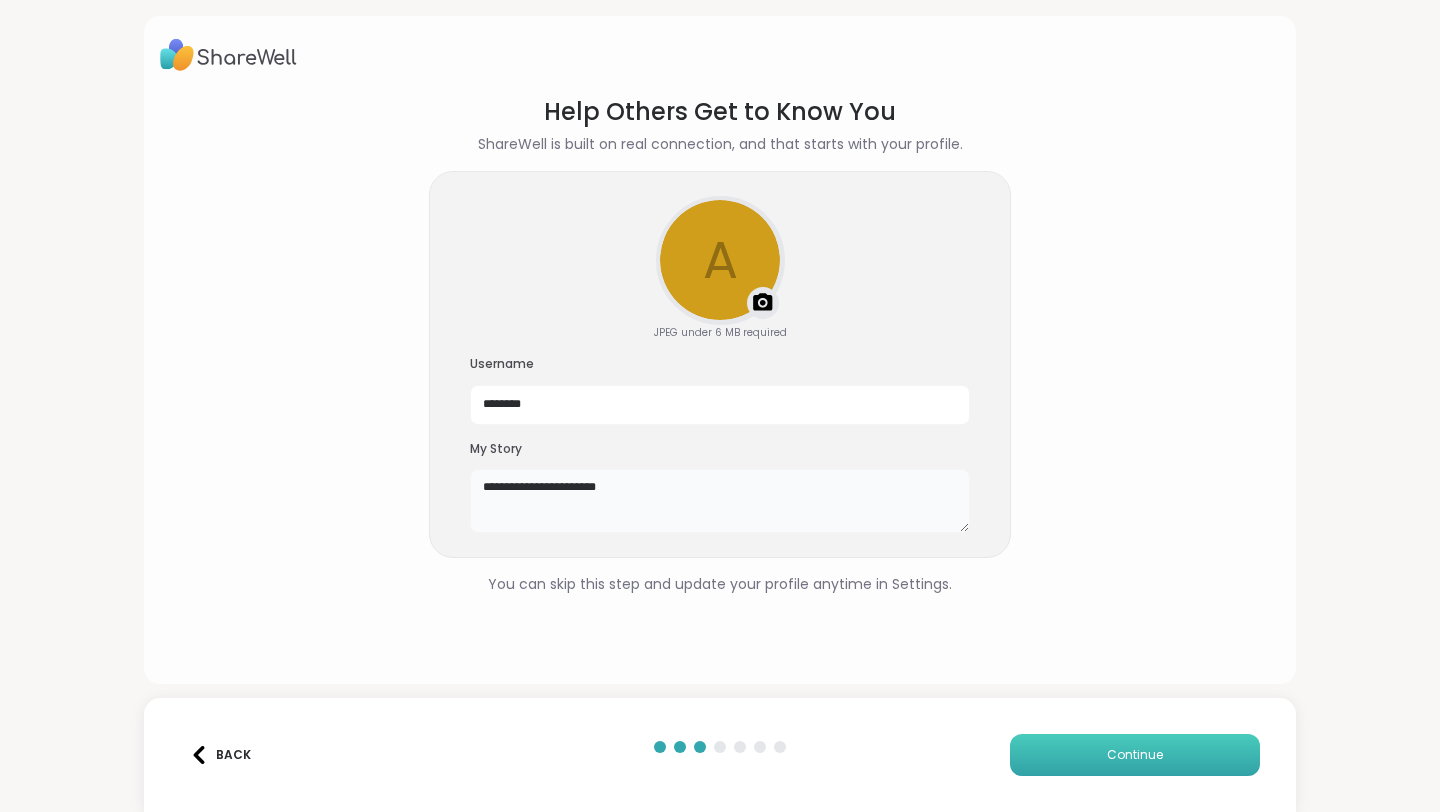 type on "**********" 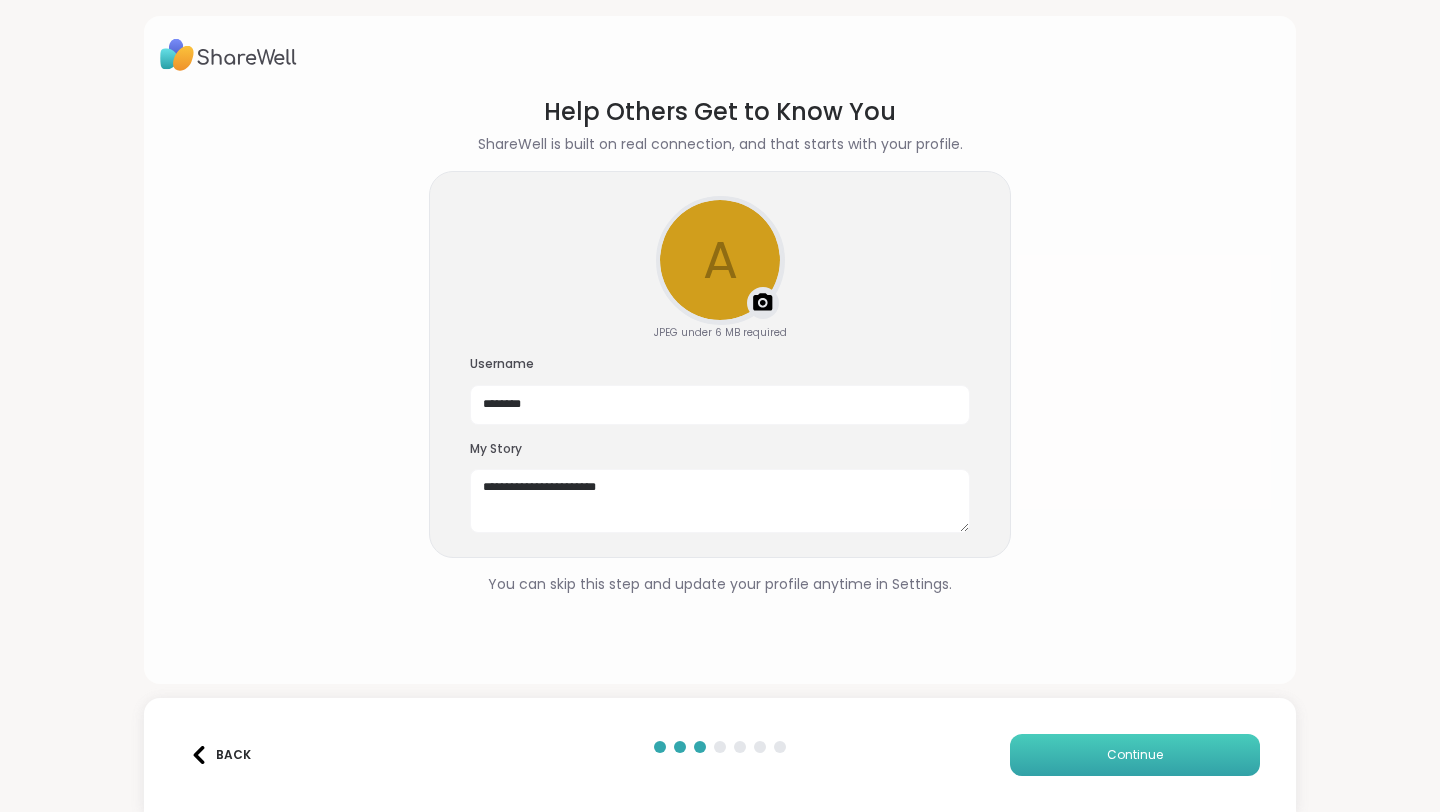 click on "Continue" at bounding box center (1135, 755) 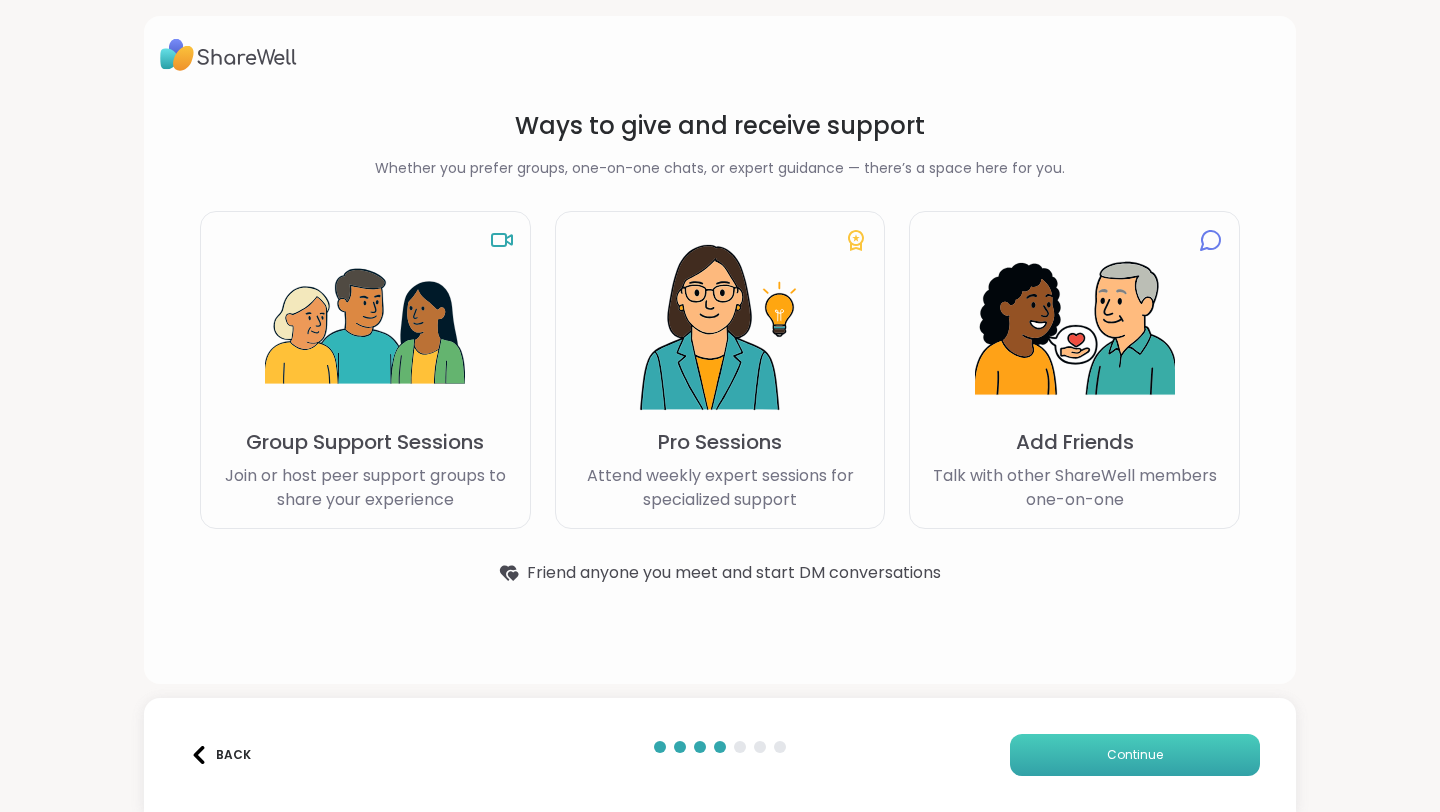 click on "Continue" at bounding box center (1135, 755) 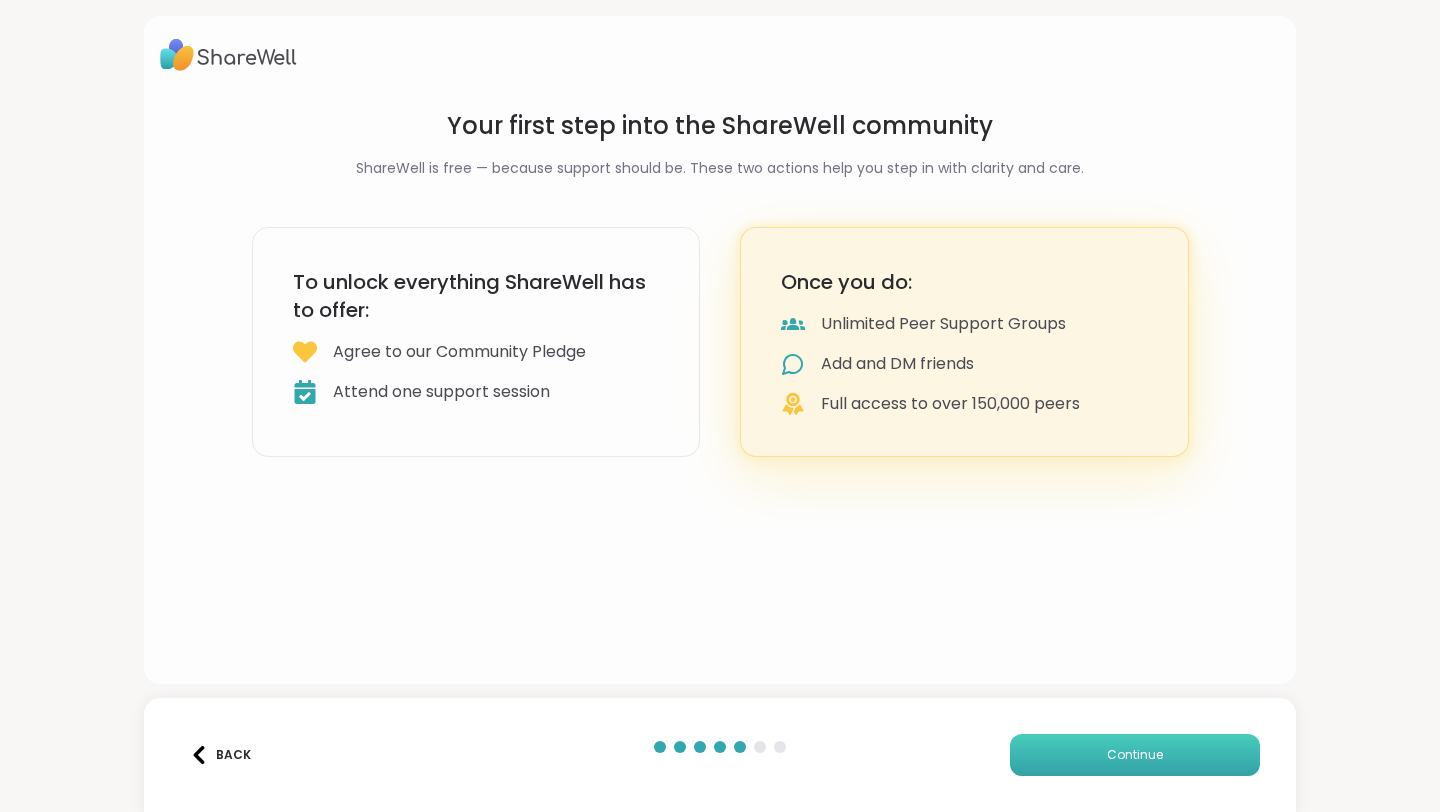 click on "Continue" at bounding box center (1135, 755) 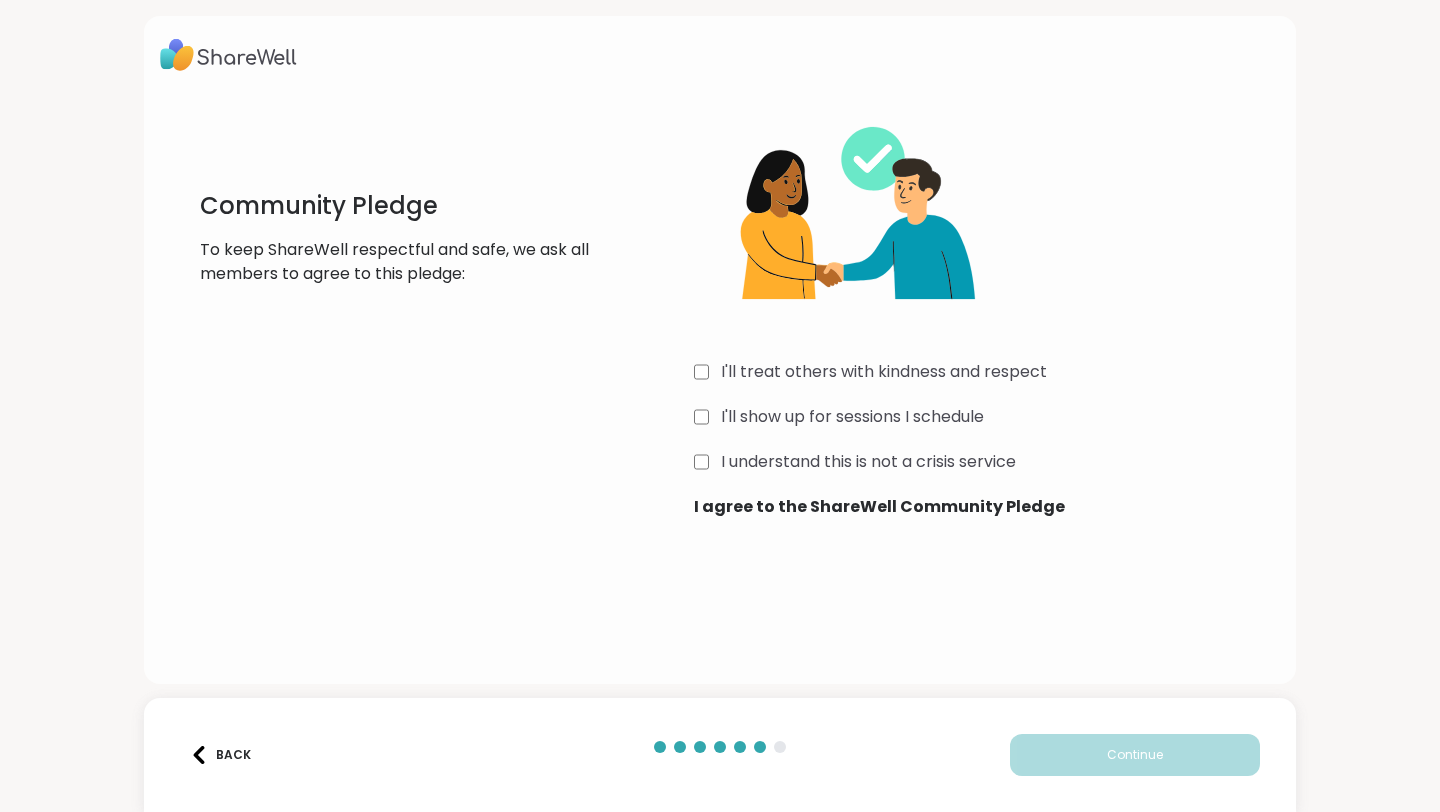 click on "I'll treat others with kindness and respect" at bounding box center [987, 372] 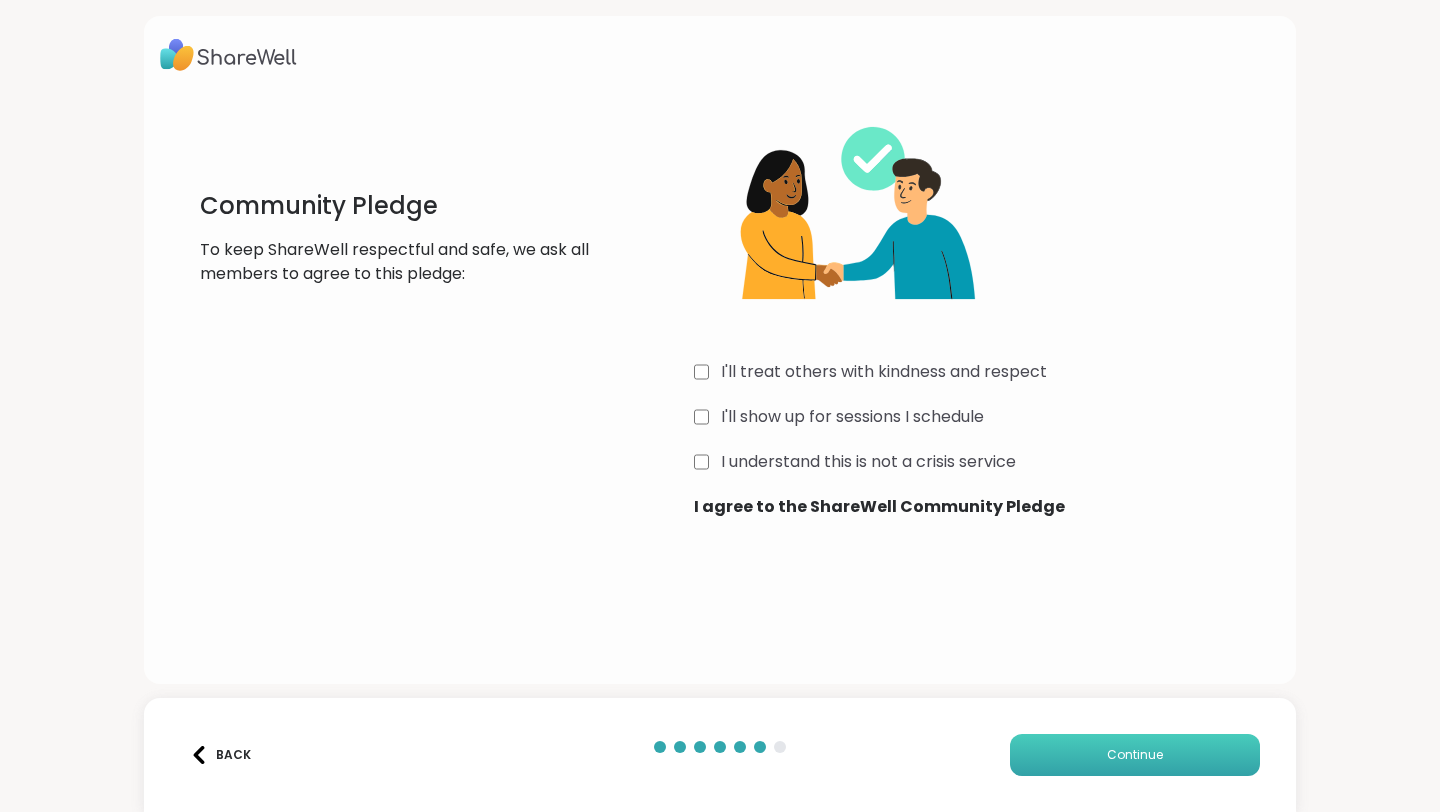 click on "Continue" at bounding box center [1135, 755] 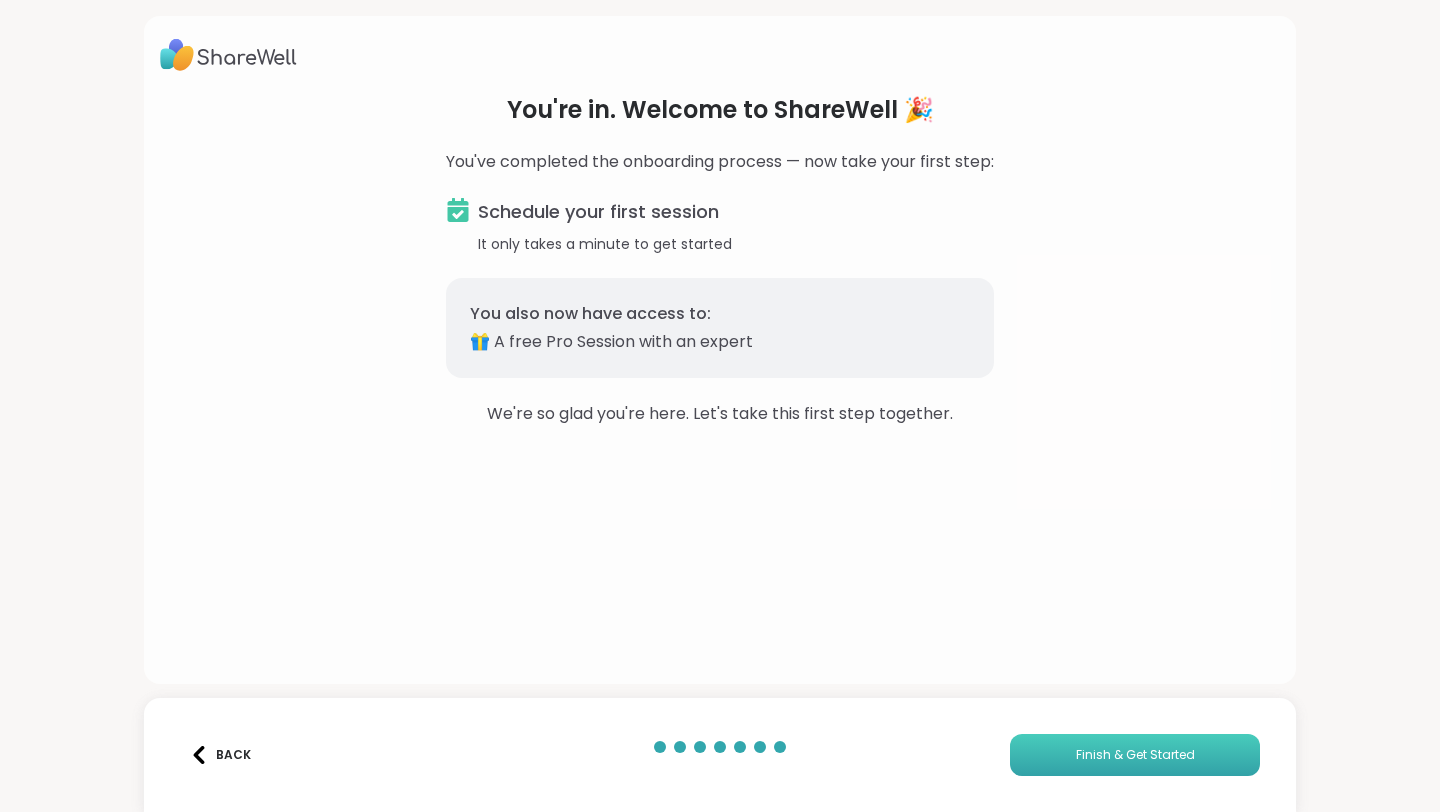 click on "Finish & Get Started" at bounding box center [1135, 755] 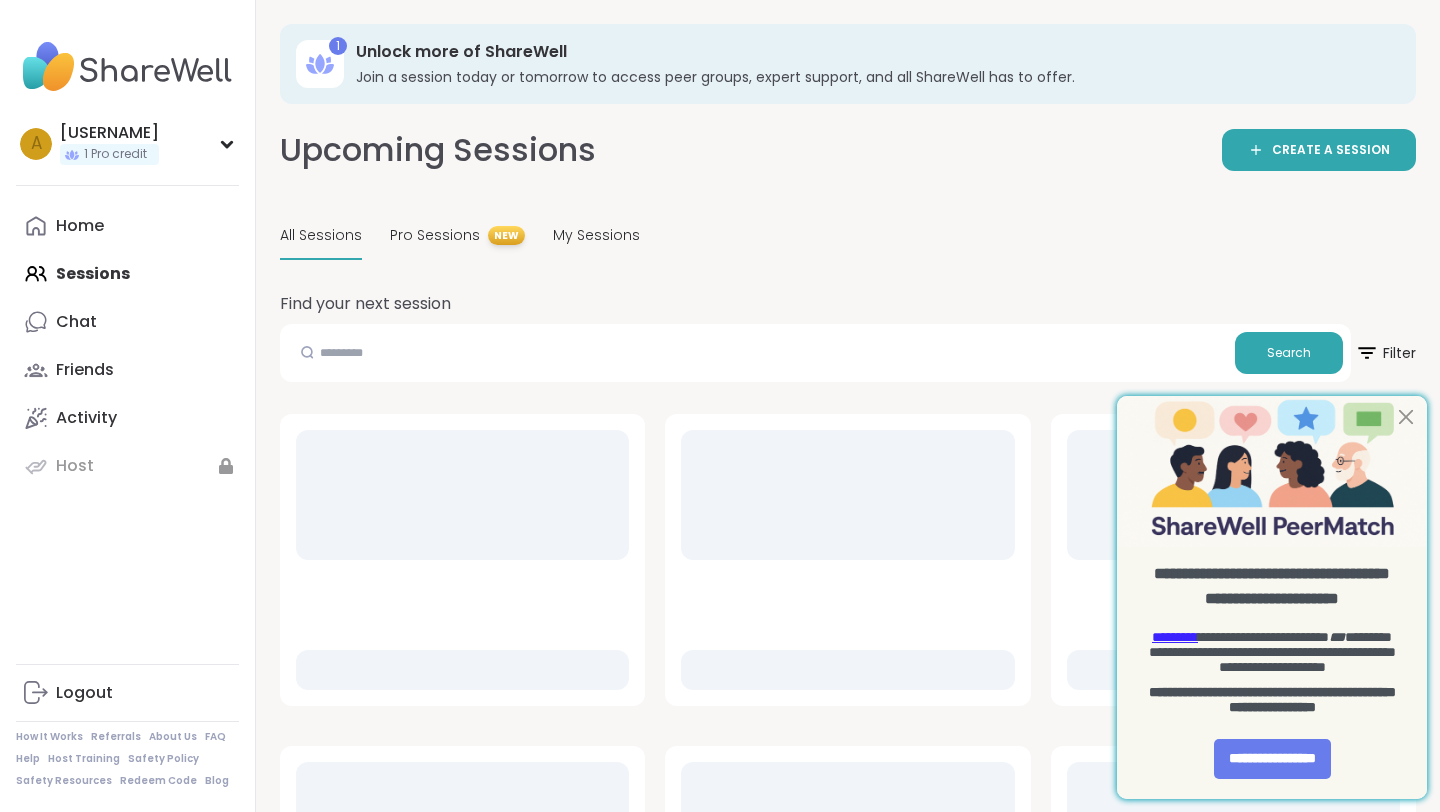 scroll, scrollTop: 0, scrollLeft: 0, axis: both 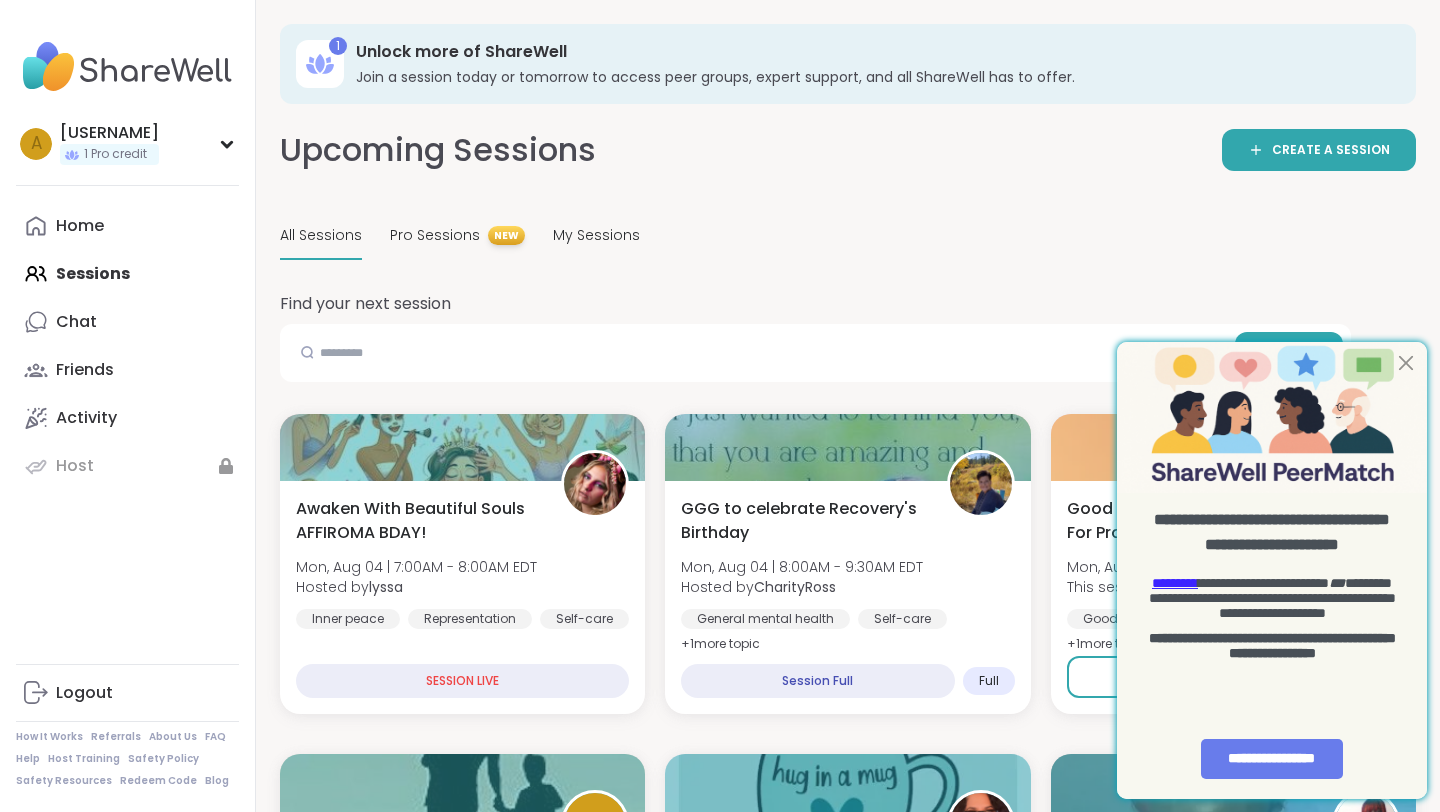 click on "Upcoming Sessions CREATE SESSION All Sessions Pro Sessions NEW My Sessions Find your next session Search Filter Awaken With Beautiful Souls AFFIROMA BDAY! Mon, Aug 04 | 7:00AM - 8:00AM EDT Hosted by [USERNAME] Inner peace Representation Self-care SESSION LIVE GGG to celebrate Recovery's Birthday Mon, Aug 04 | 8:00AM - 9:30AM EDT Hosted by [USERNAME] General mental health Self-care Goal-setting + 1 more topic Session Full Full Good Morning Body Doubling For Productivity Mon, Aug 04 | 9:00AM - 10:00AM EDT This session is Group-hosted Good company Body doubling Goal-setting + 1 more topic Sign Up 11 spots left J (Single and/or Only) Parents without Partners Mon, Aug 04 | 9:30AM - 11:00AM EDT Hosted by [USERNAME] Major life changes Parenting challenges Family conflicts + 1 more topic Sign Up 12 spots left Cup Of Calm Cafe Mon, Aug 04 | 9:30AM - 10:00AM EDT Hosted by [USERNAME] Daily check-in Session Full Full New Host! 🎉 Trauma,Tragedy,Triumph! Mon, Aug 04 | 9:30AM - 10:30AM EDT Hosted by [USERNAME]" at bounding box center (848, 2322) 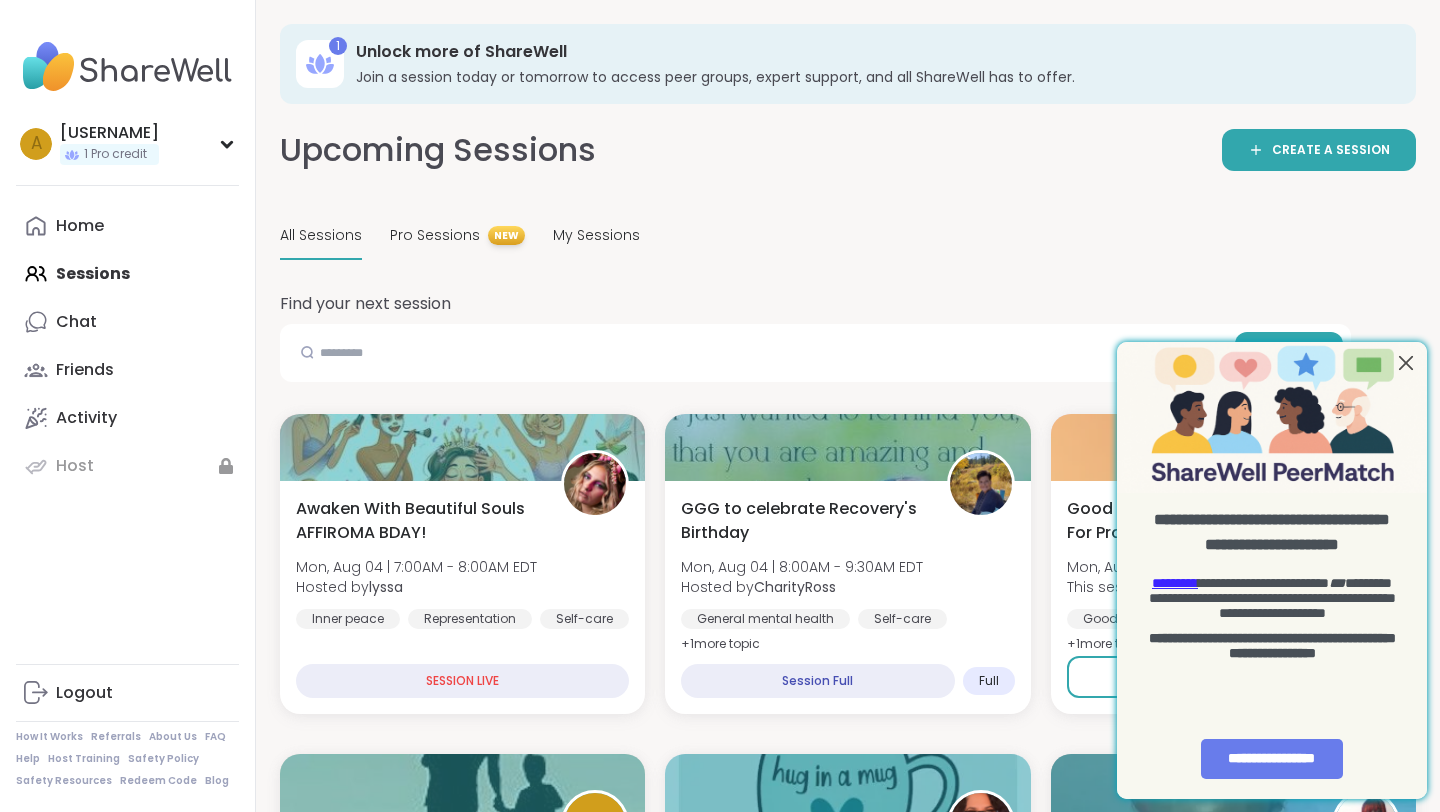 click at bounding box center [1406, 362] 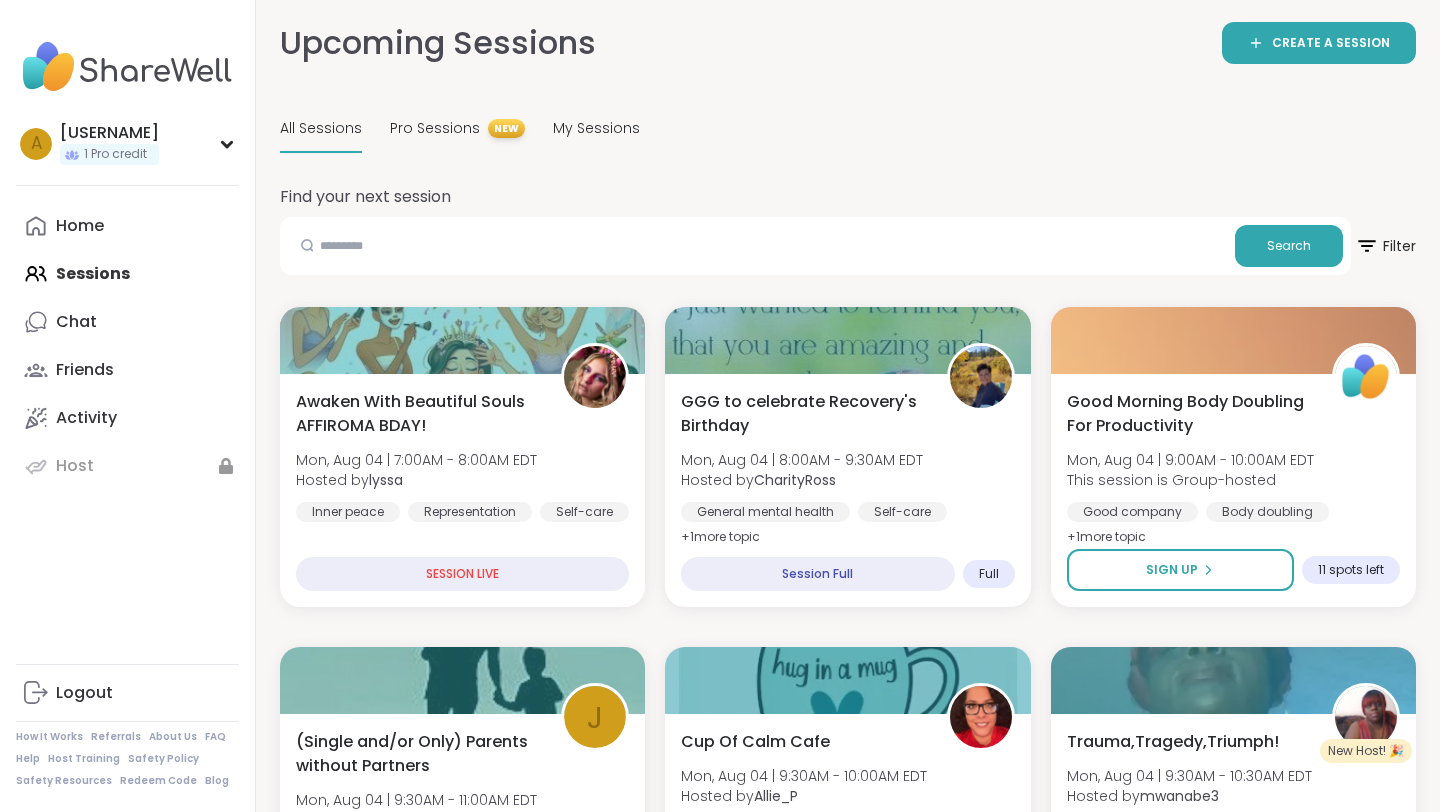 scroll, scrollTop: 0, scrollLeft: 0, axis: both 